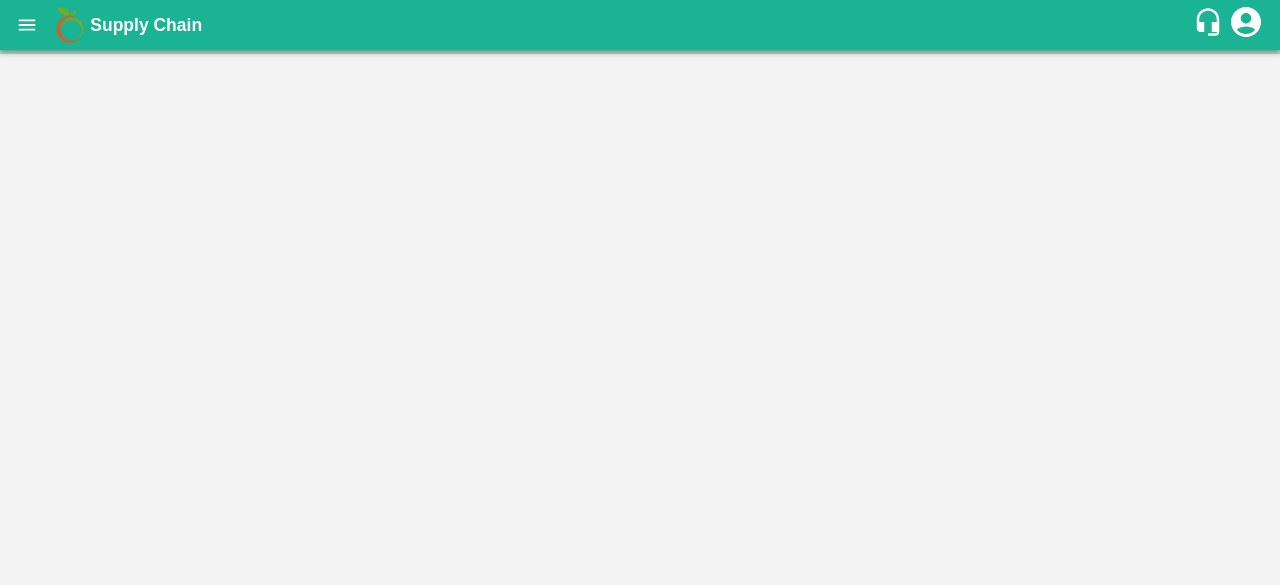 scroll, scrollTop: 0, scrollLeft: 0, axis: both 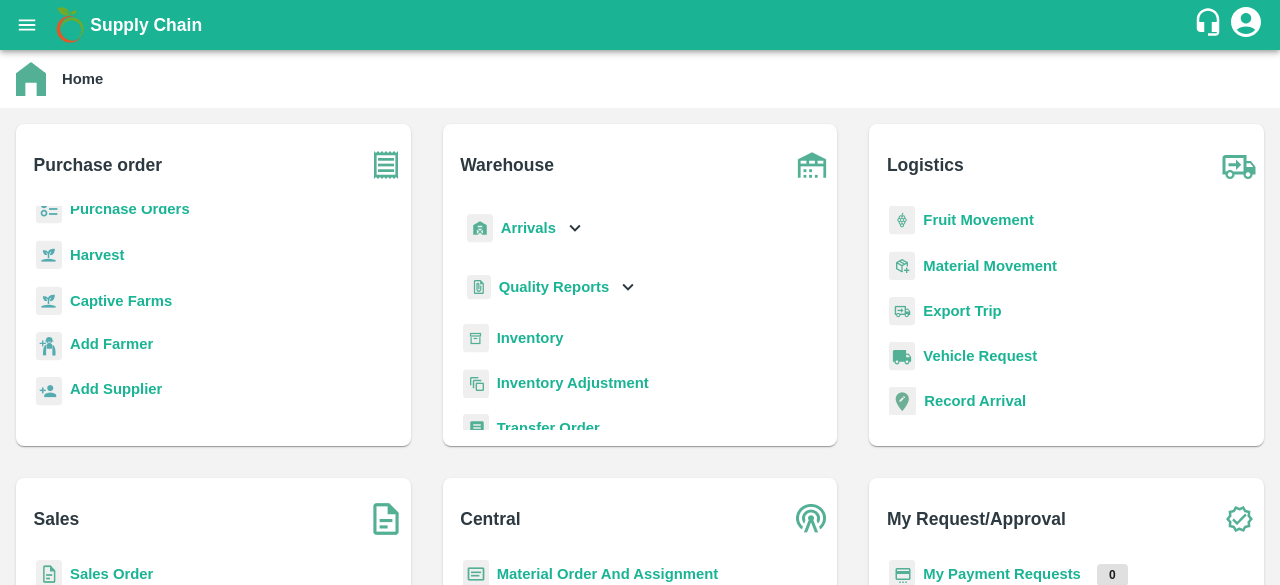 click on "Sales Order" at bounding box center (111, 574) 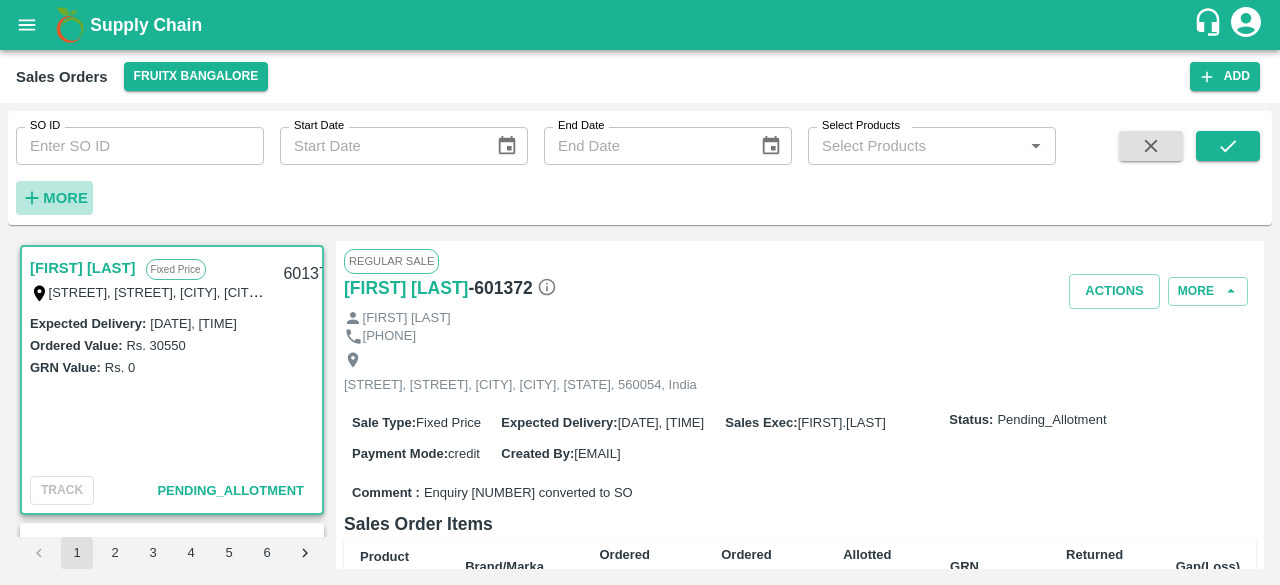 click on "More" at bounding box center (65, 198) 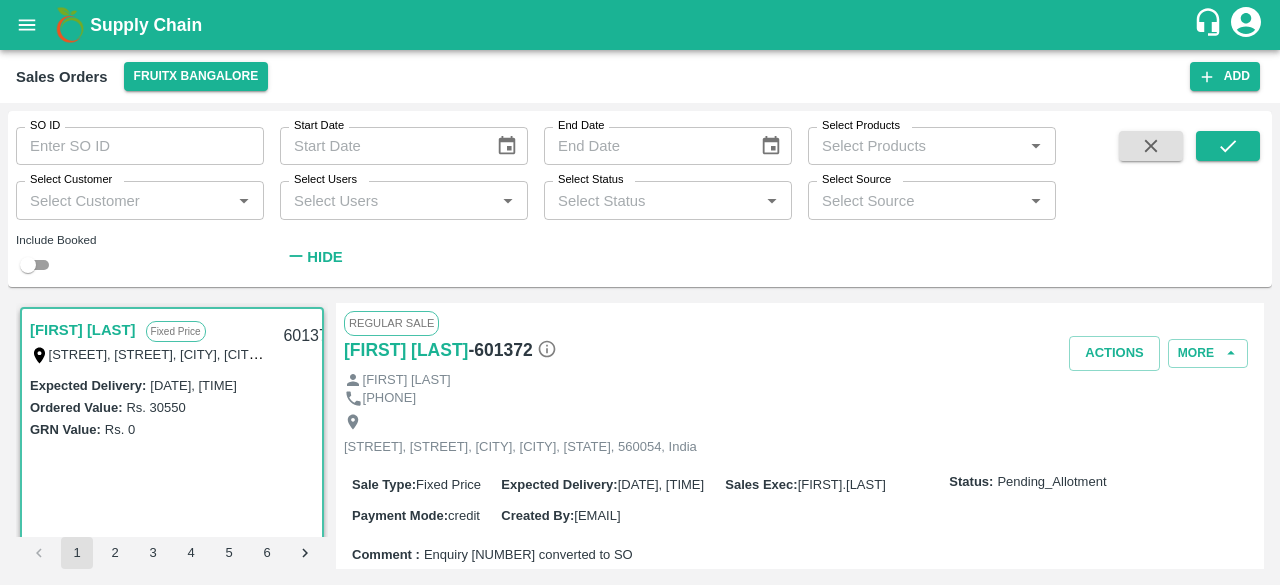 click 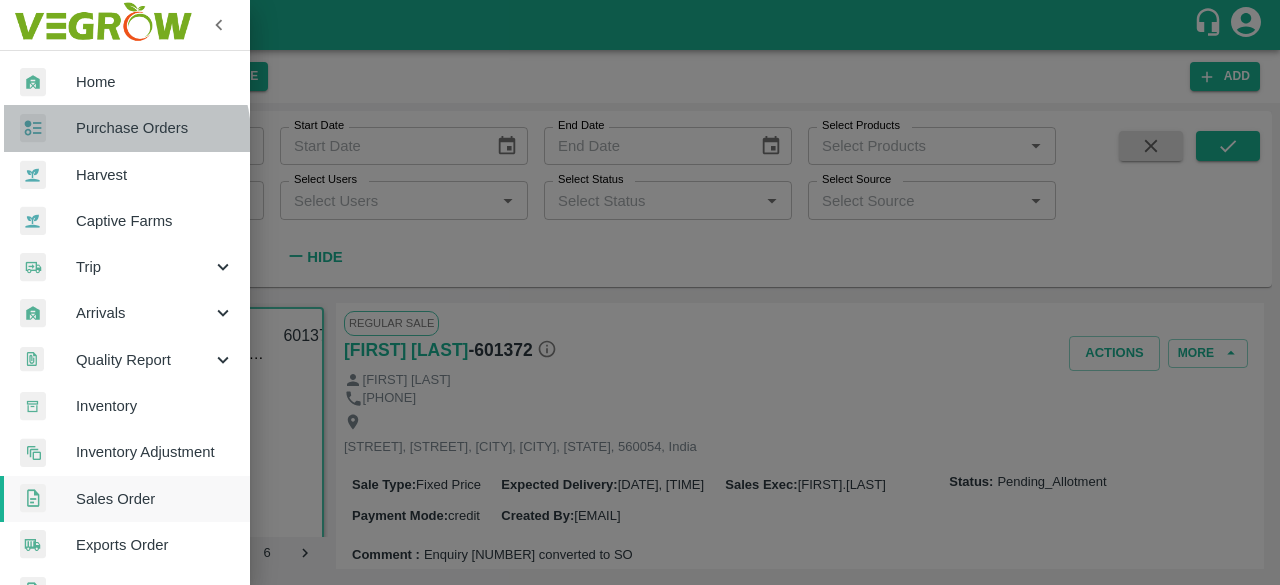 click on "Purchase Orders" at bounding box center (155, 128) 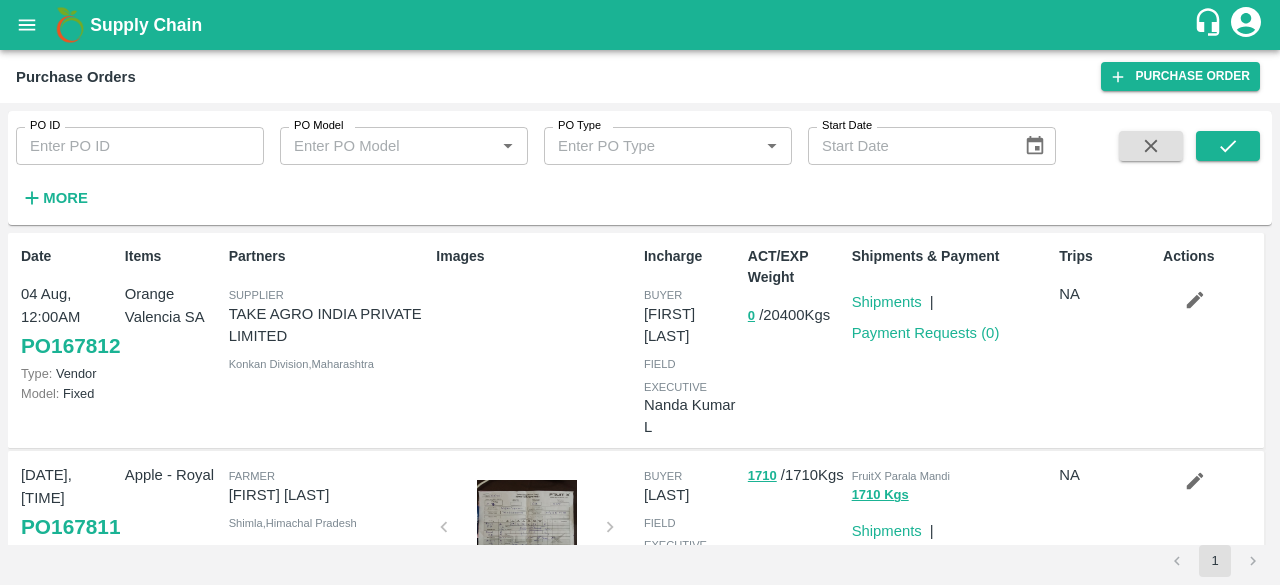 click on "More" at bounding box center [65, 198] 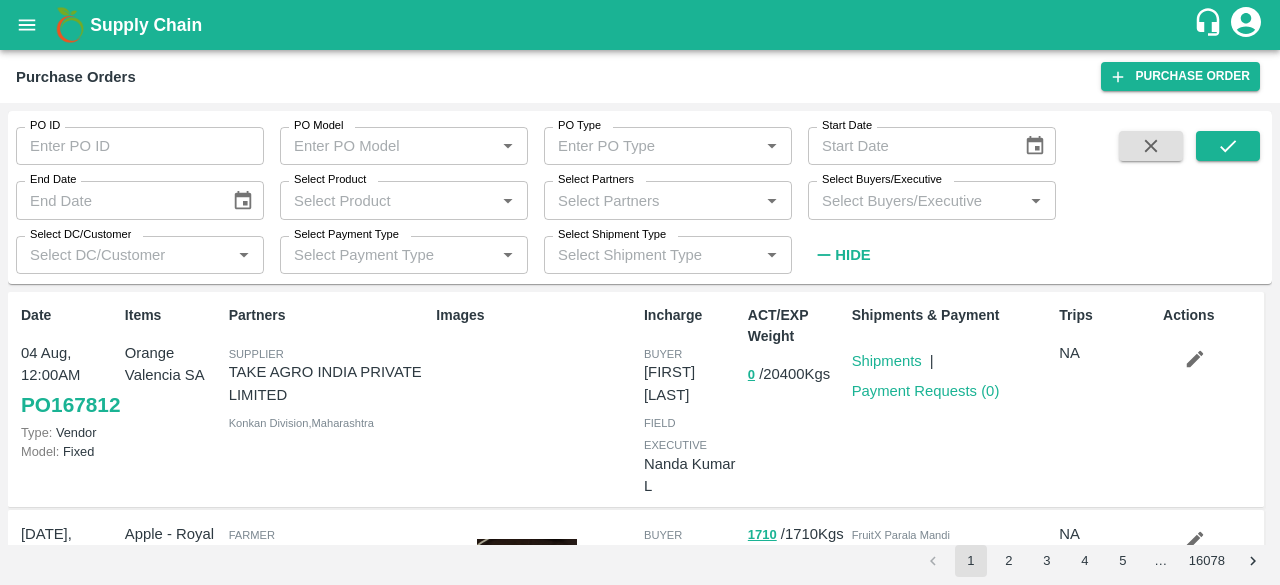 click on "Select Buyers/Executive" at bounding box center (915, 200) 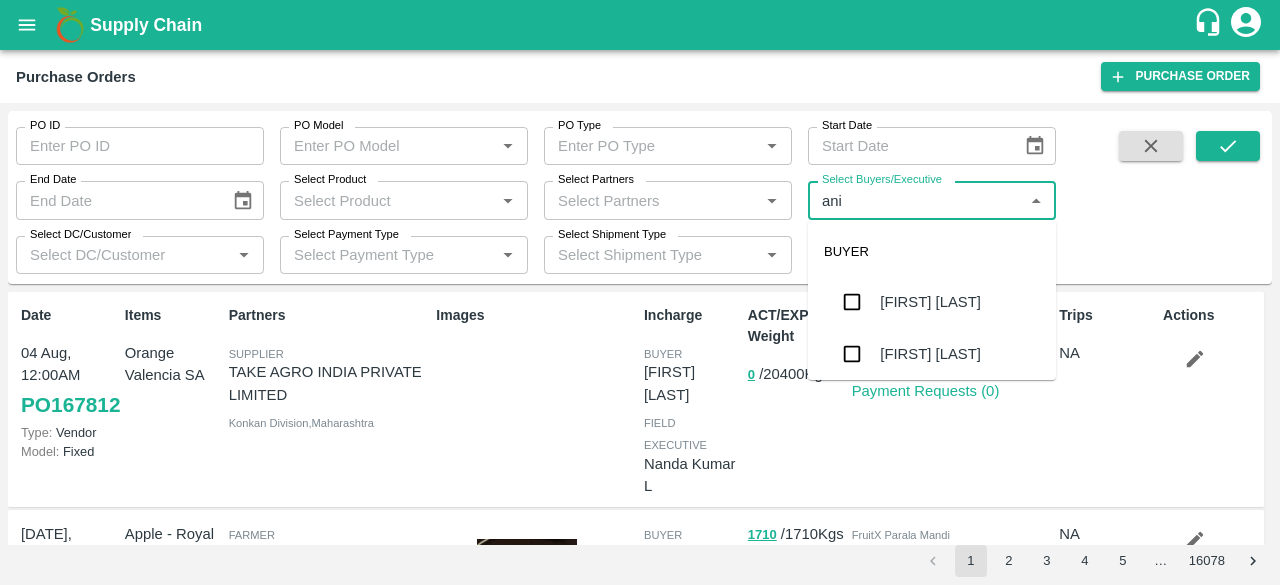 type on "anil" 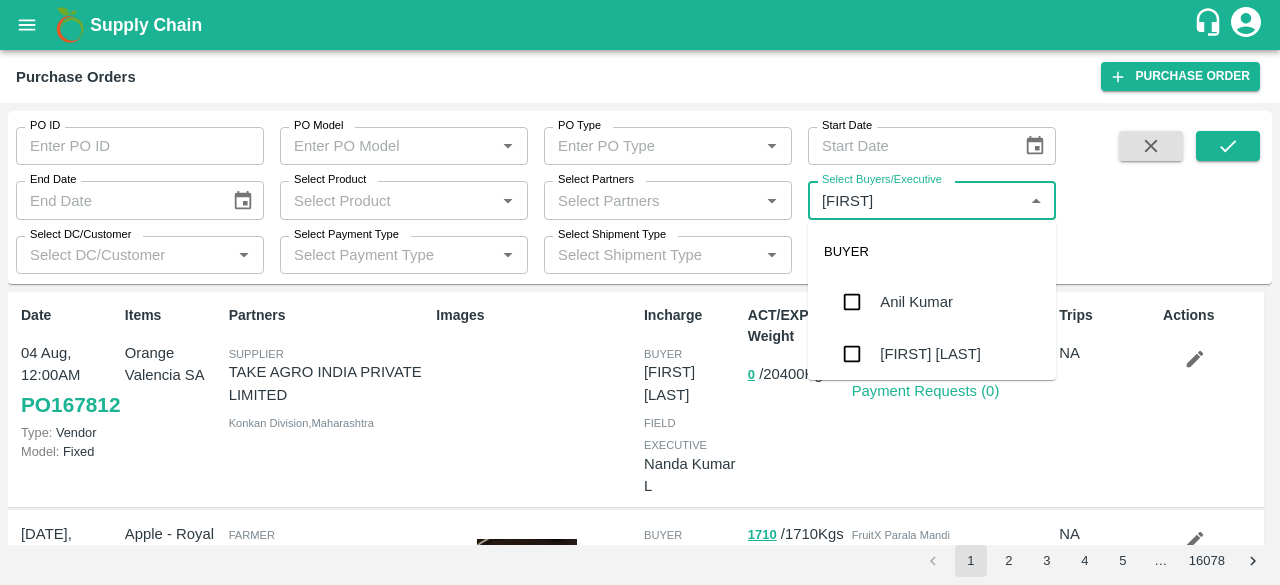 click on "Anil Kumar" at bounding box center (916, 302) 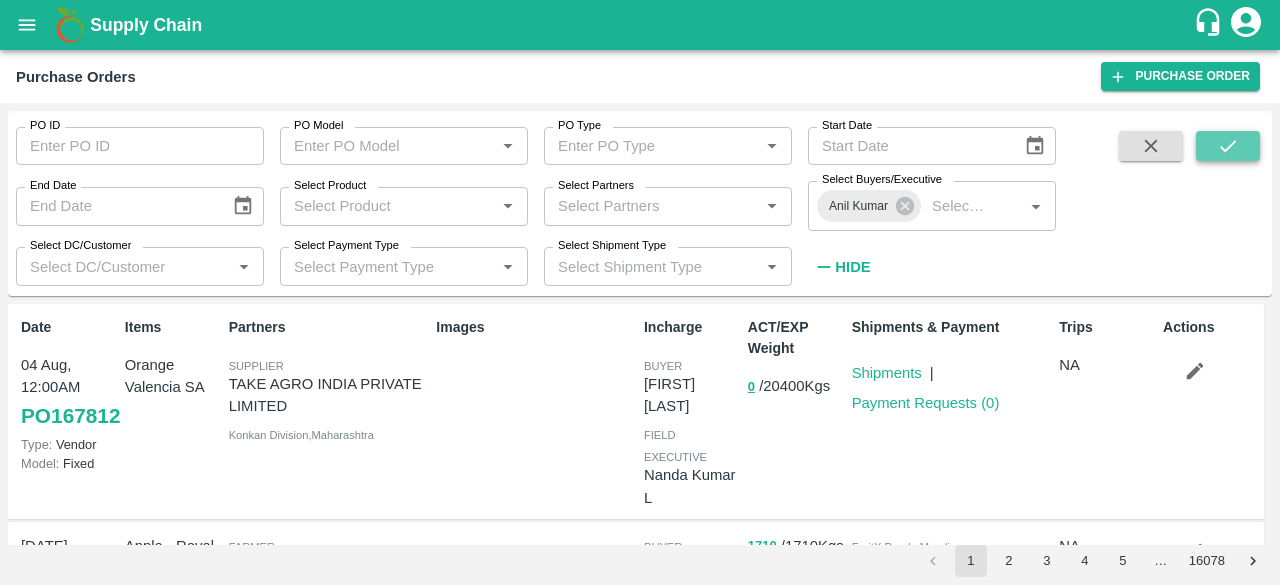 click 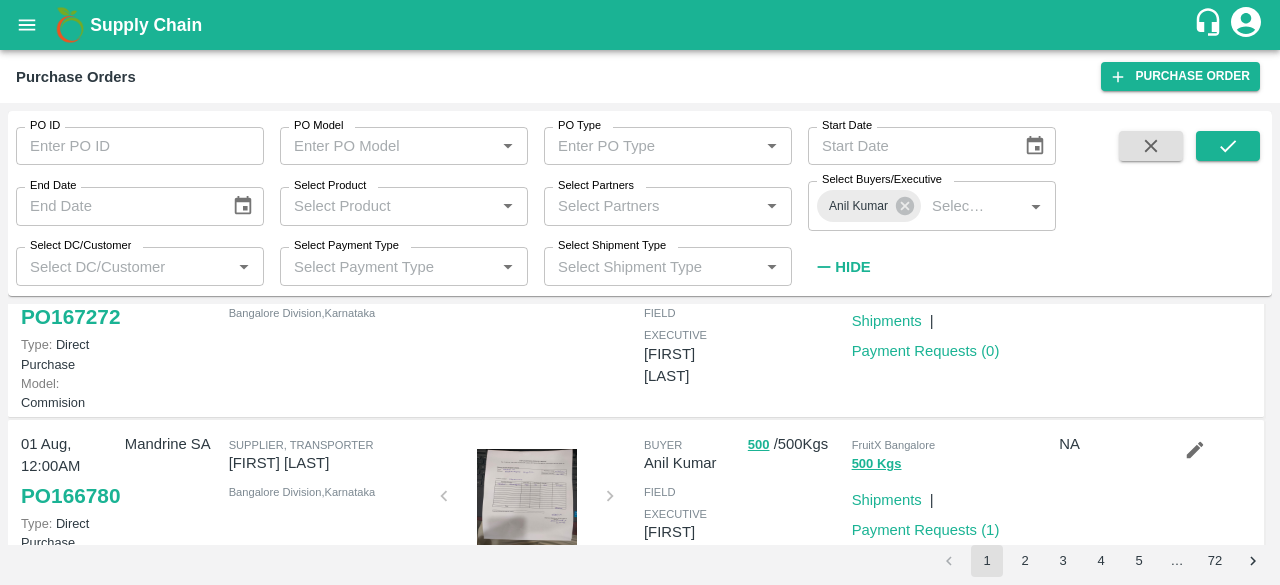 scroll, scrollTop: 800, scrollLeft: 0, axis: vertical 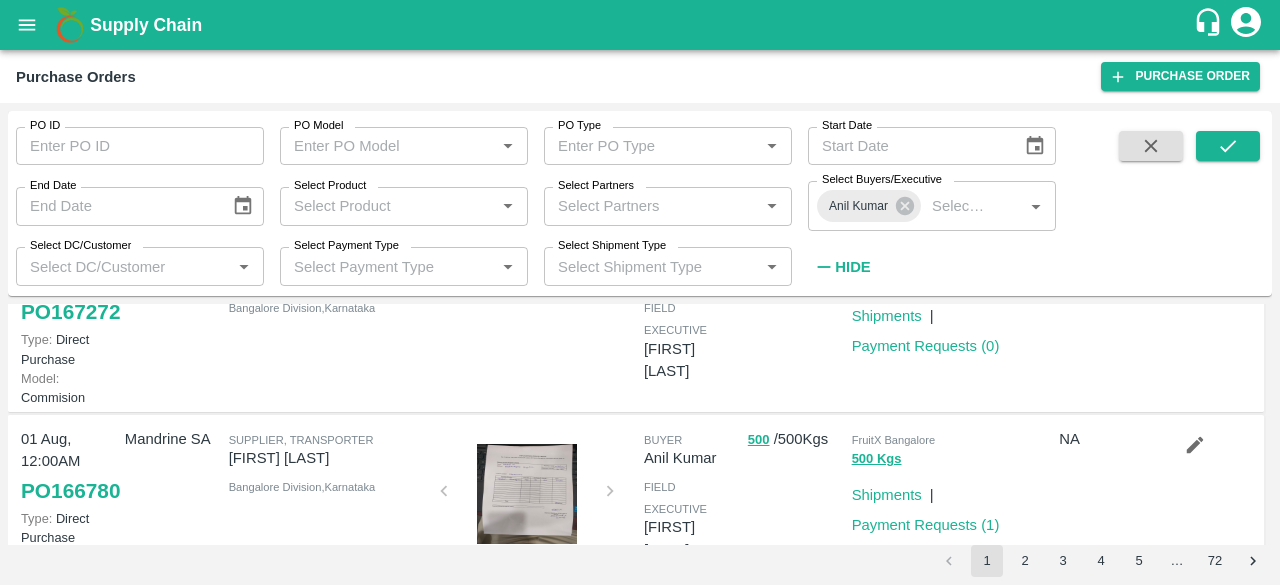 click on "PO  167272" at bounding box center [70, 312] 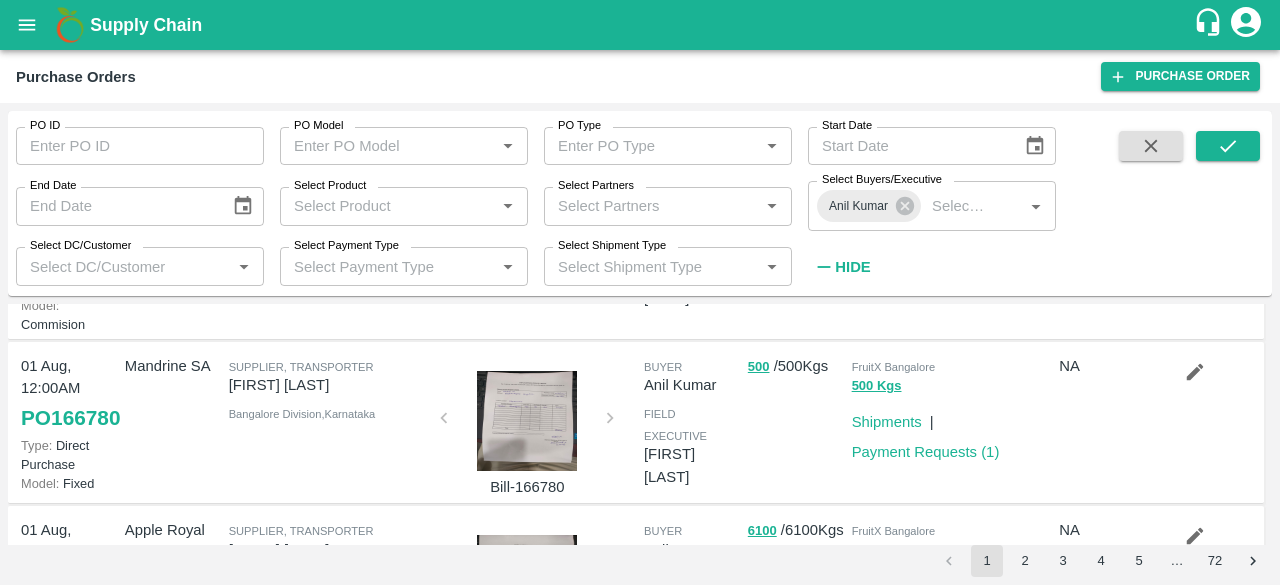 scroll, scrollTop: 900, scrollLeft: 0, axis: vertical 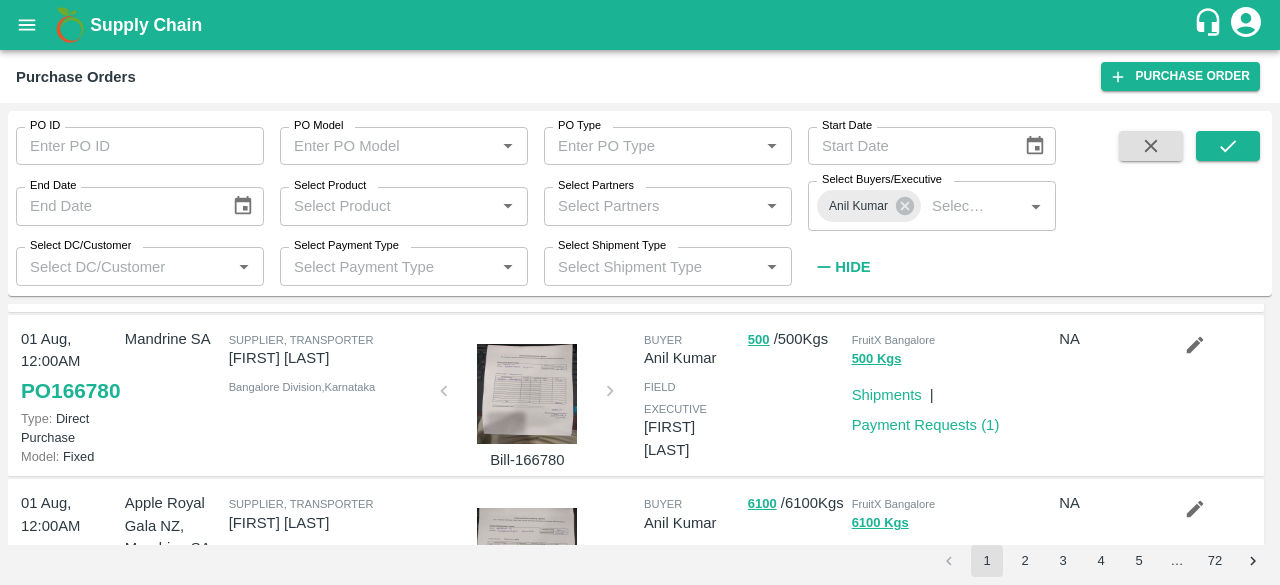 click on "PO  167272" at bounding box center [70, 212] 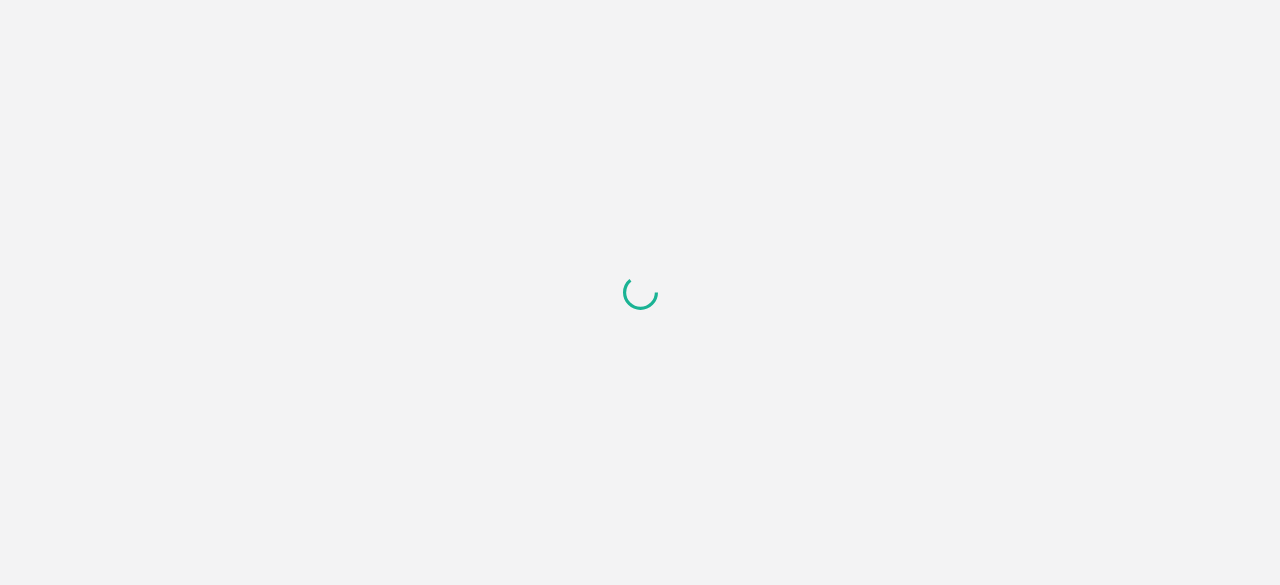 scroll, scrollTop: 0, scrollLeft: 0, axis: both 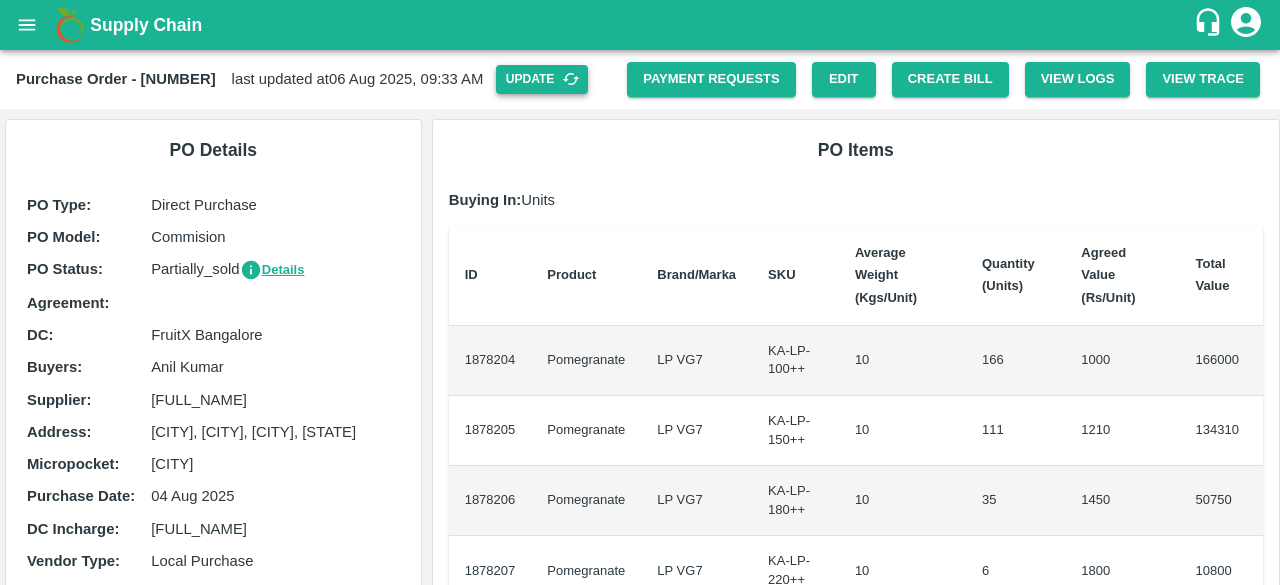click 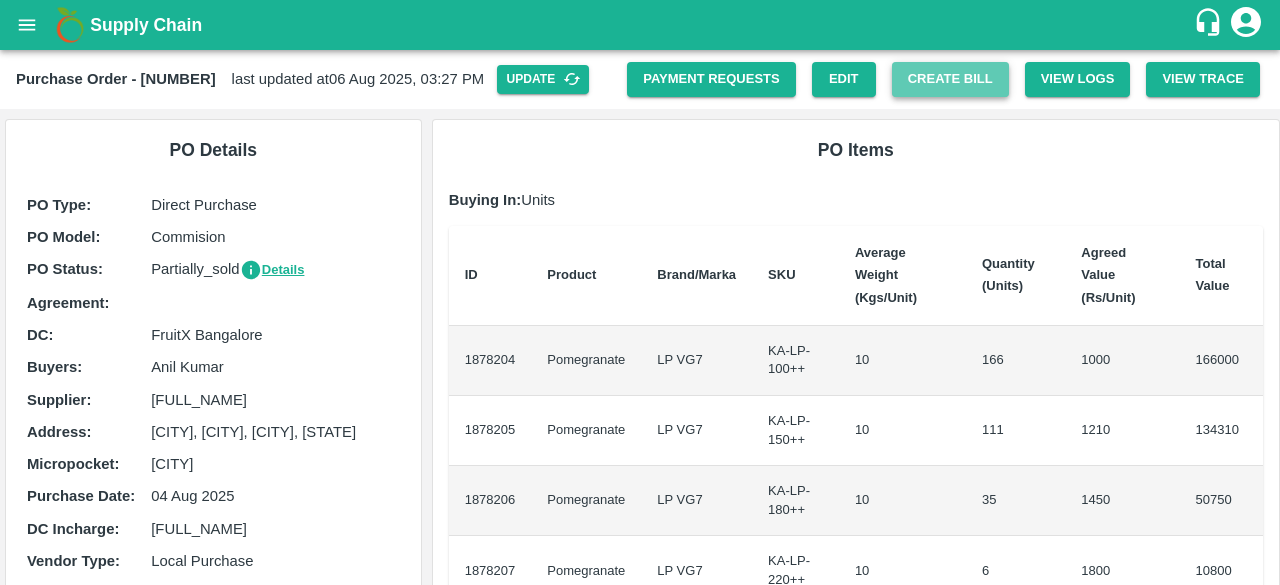 click on "Create Bill" at bounding box center [950, 79] 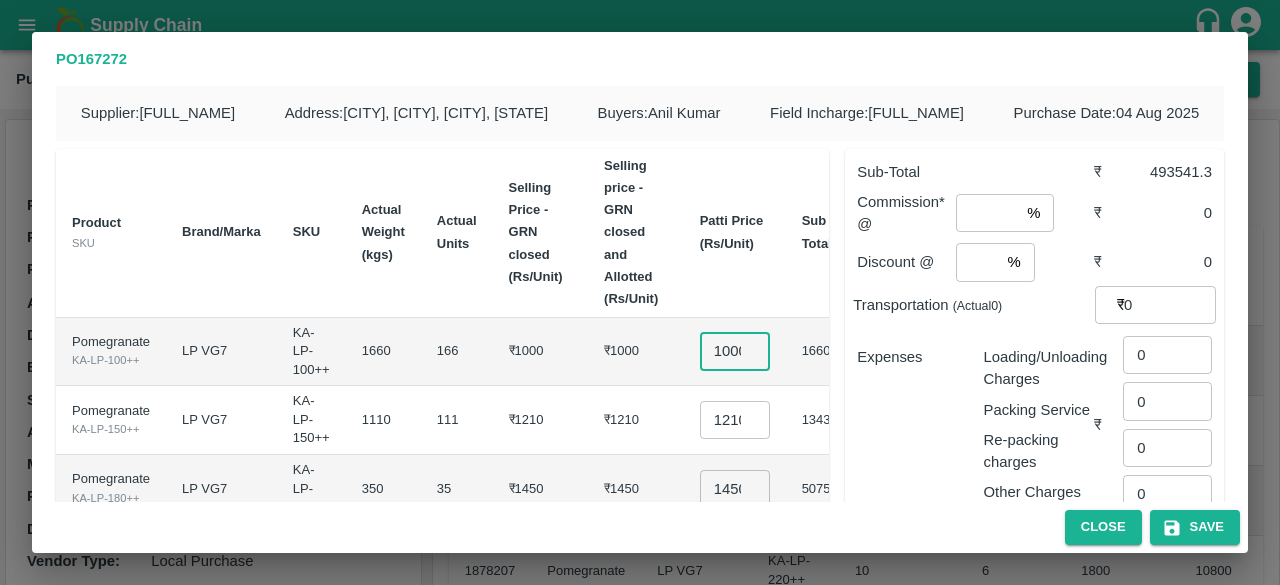 click on "1000" at bounding box center (735, 351) 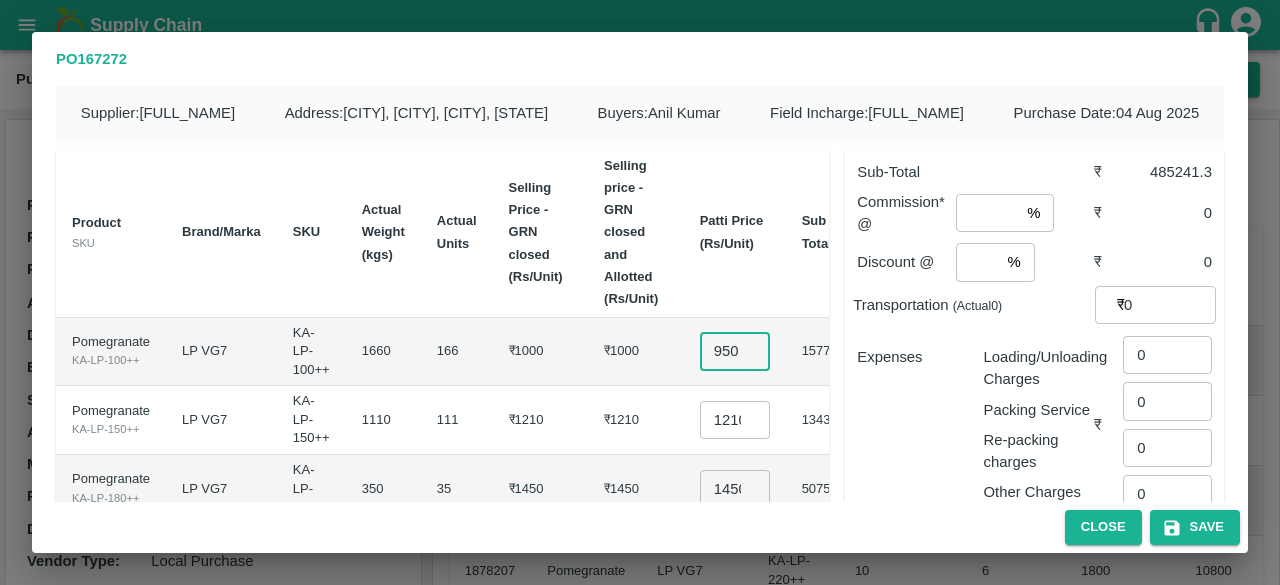 type on "950" 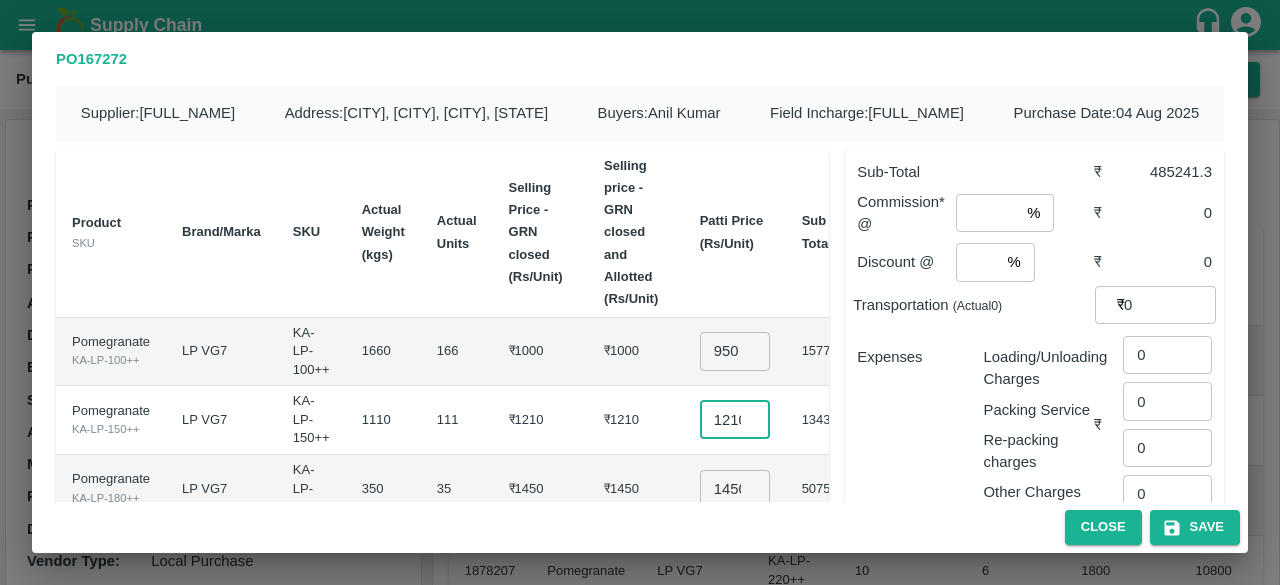 click on "1210" at bounding box center [735, 420] 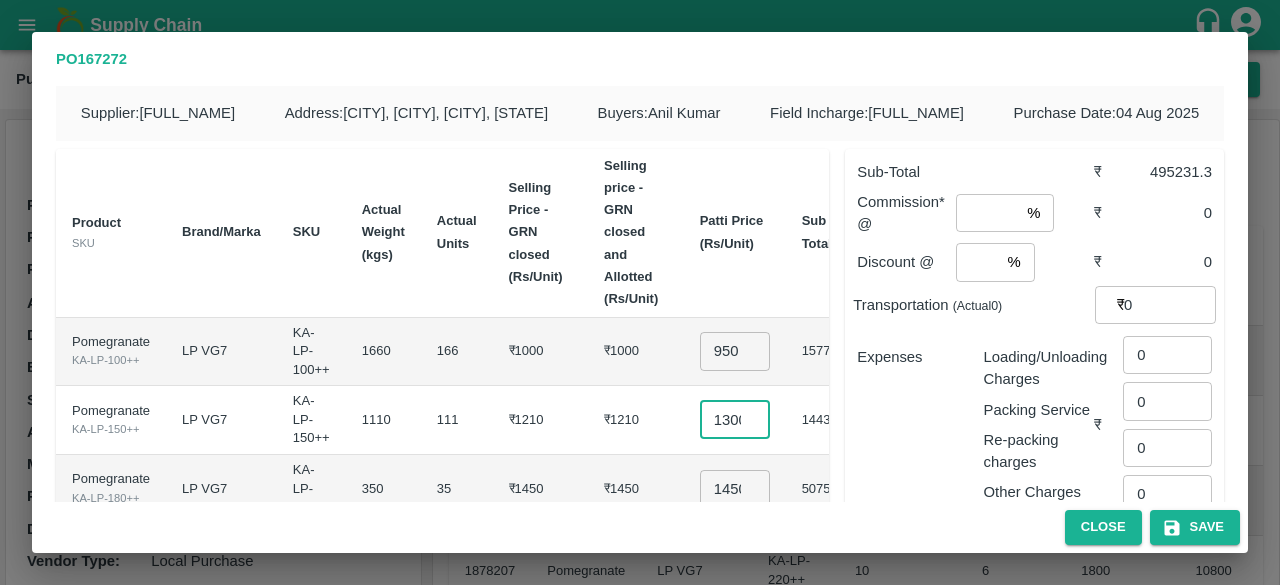 scroll, scrollTop: 0, scrollLeft: 6, axis: horizontal 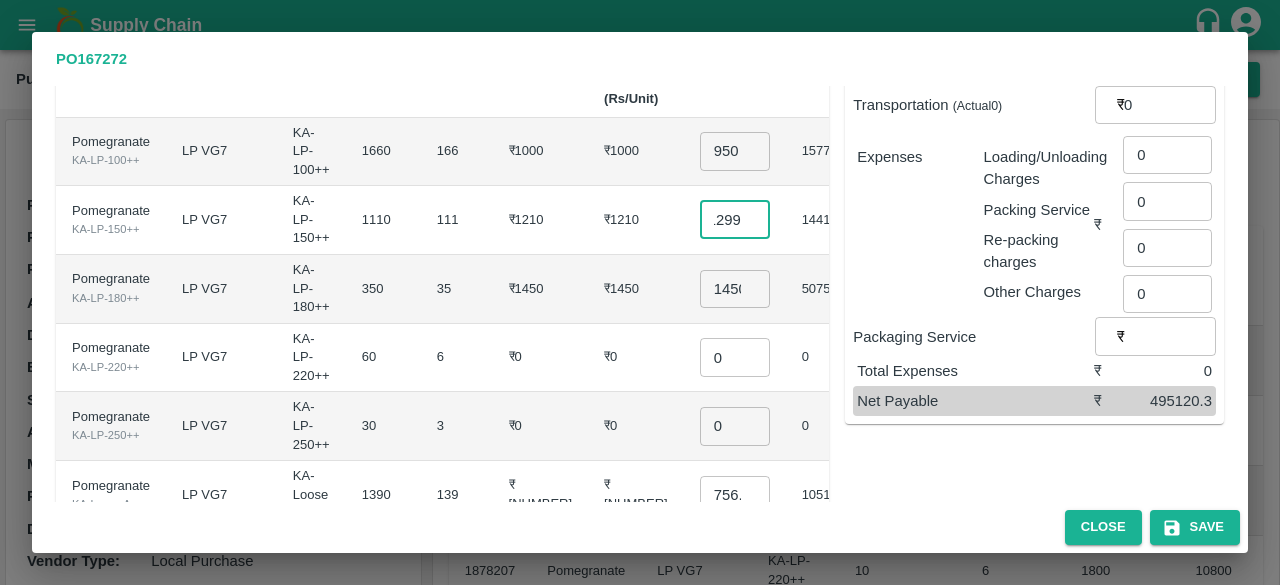 click on "1450" at bounding box center (735, 289) 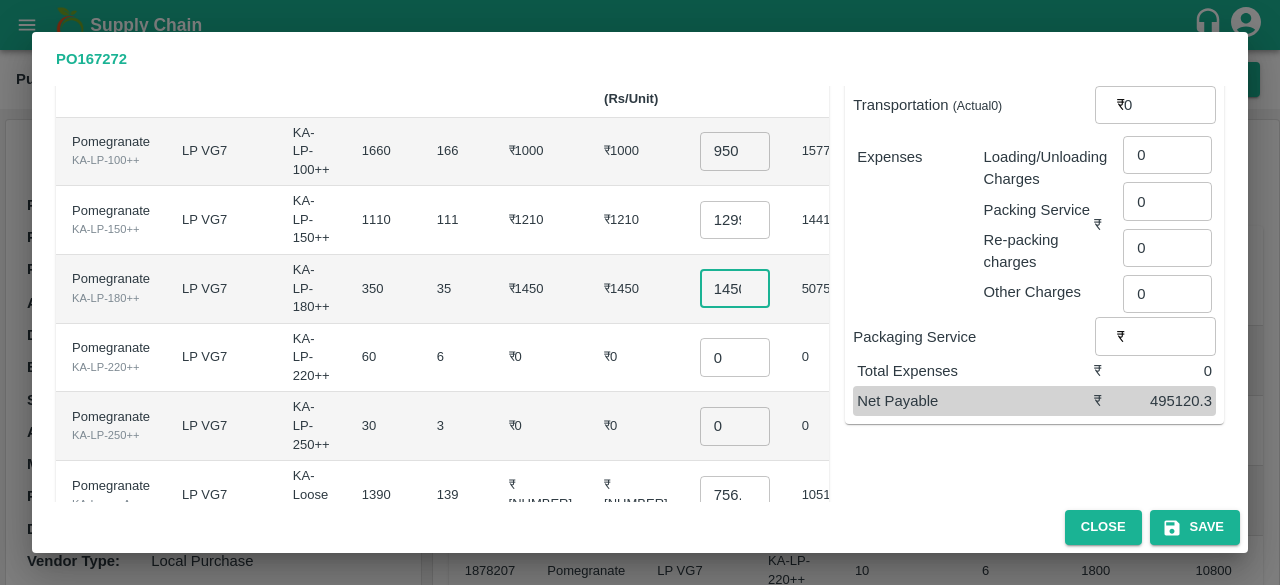 click on "1450" at bounding box center [735, 289] 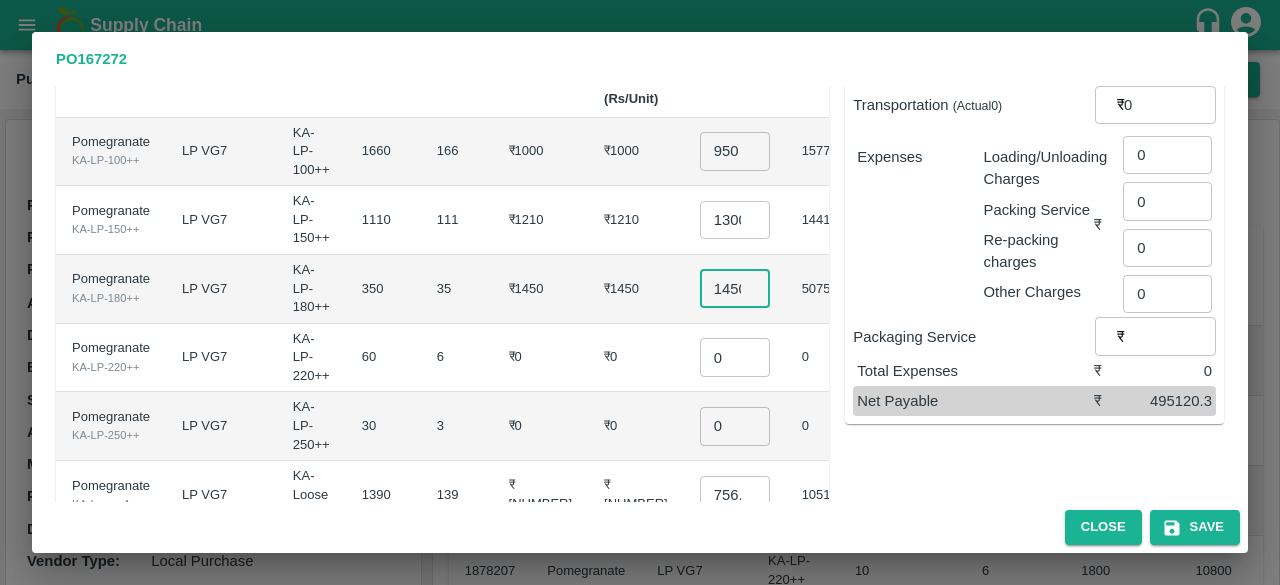 type on "1300" 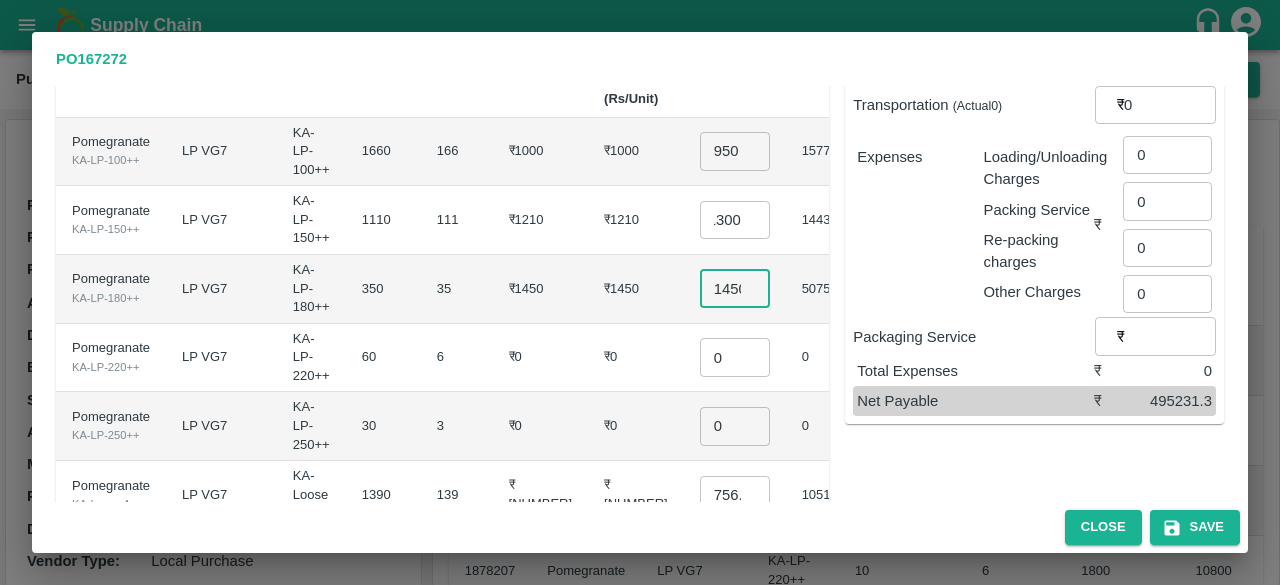 scroll, scrollTop: 0, scrollLeft: 0, axis: both 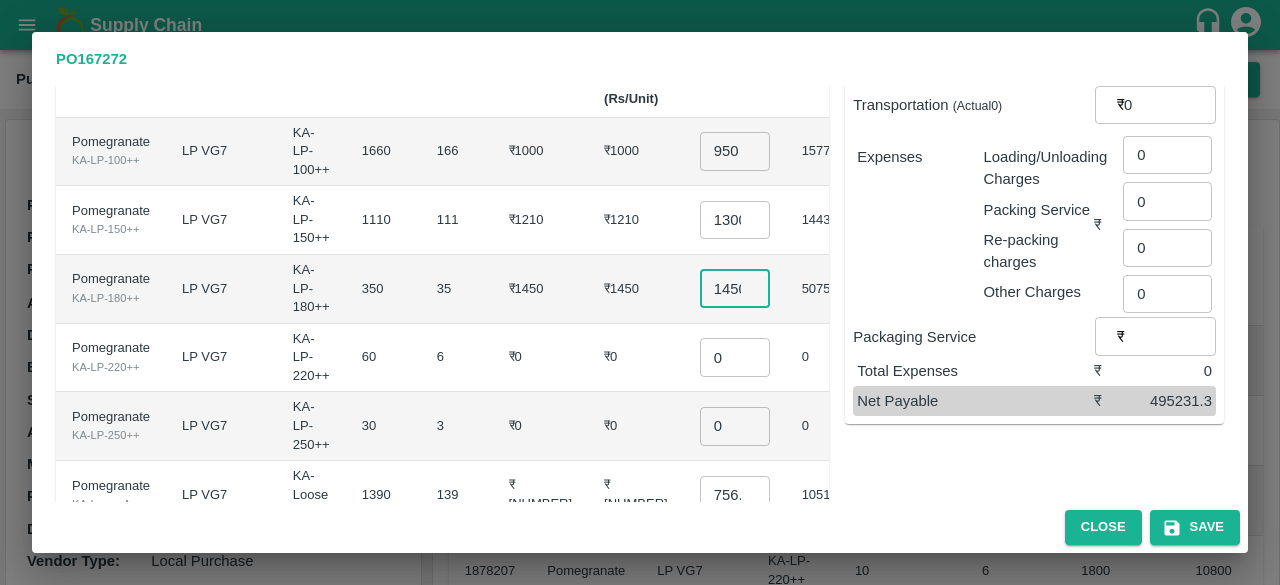 click on "1450" at bounding box center [735, 289] 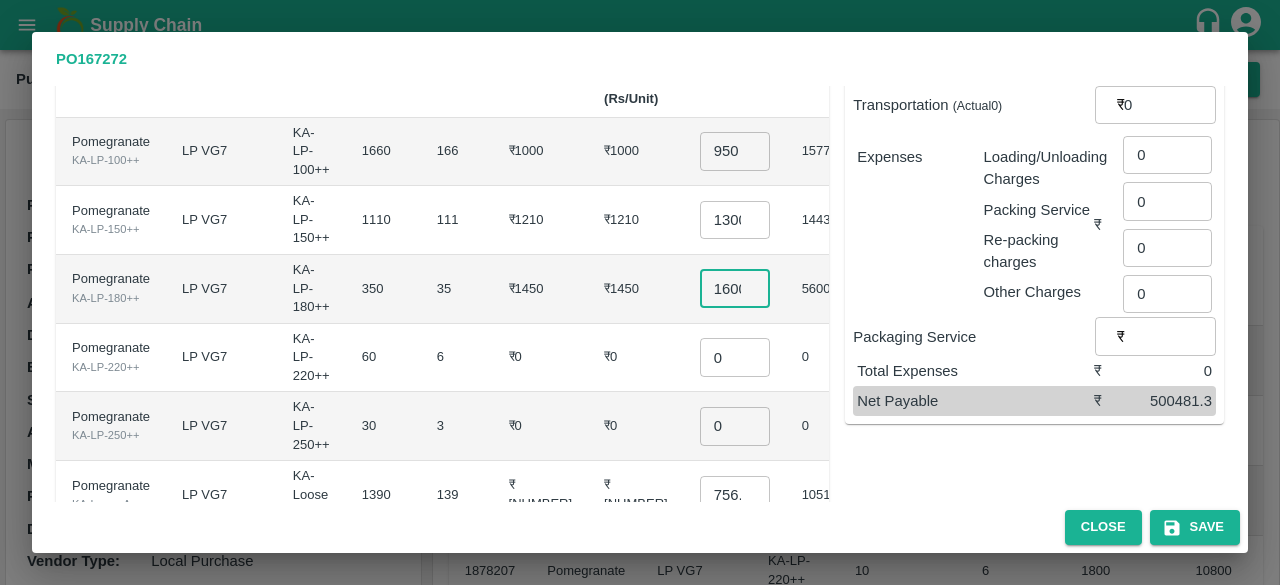 scroll, scrollTop: 0, scrollLeft: 6, axis: horizontal 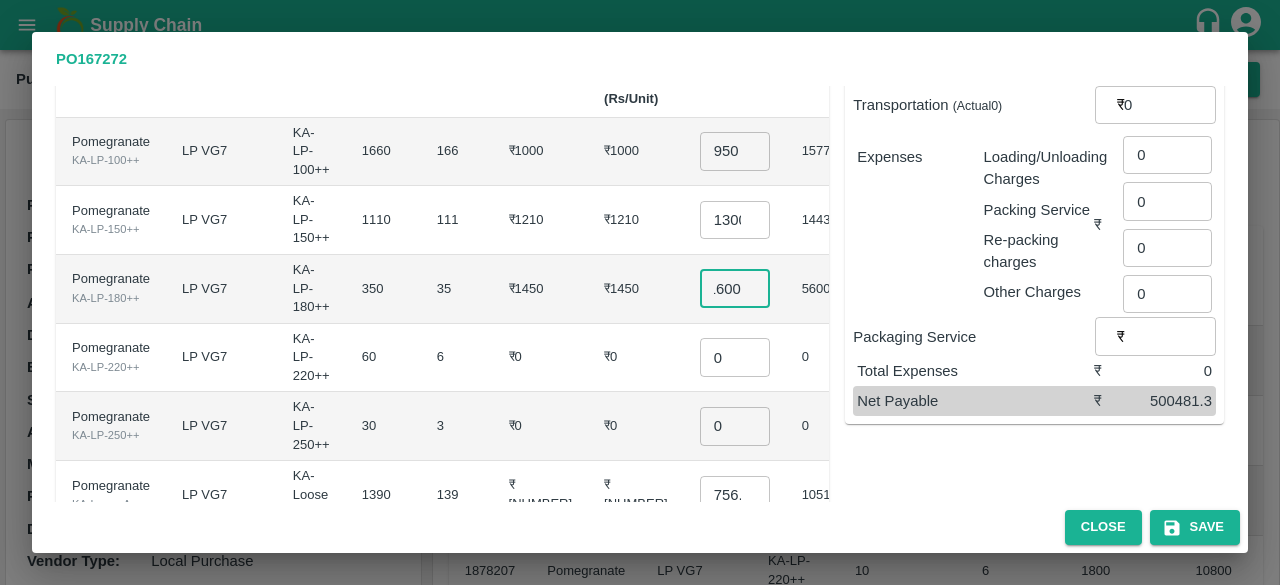 type on "1600" 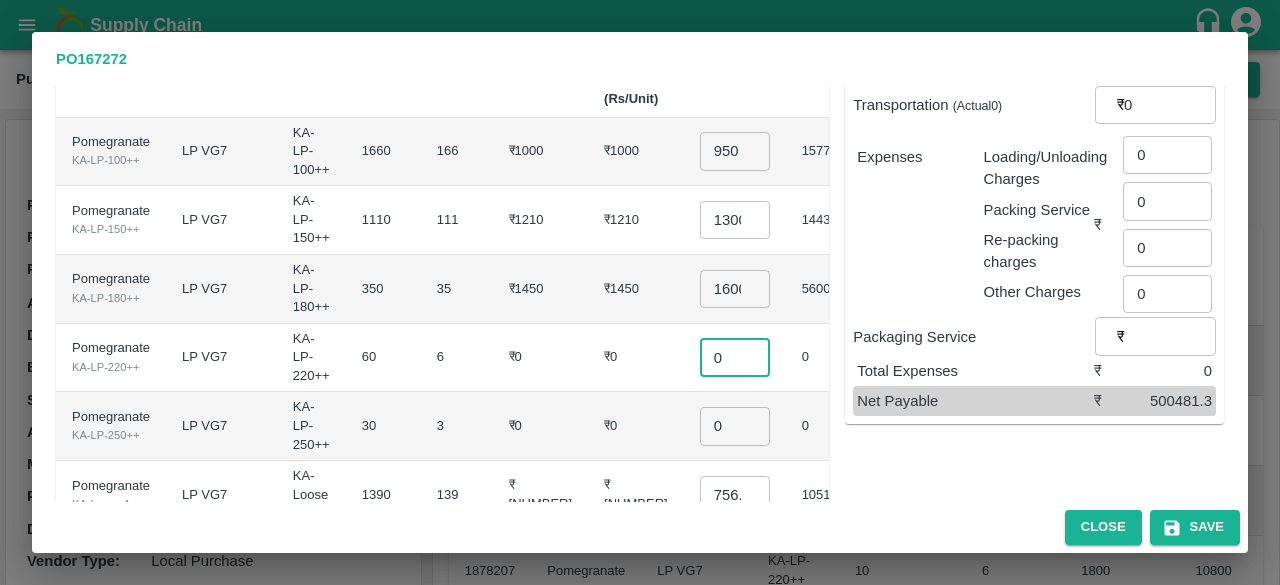 click on "0" at bounding box center [735, 357] 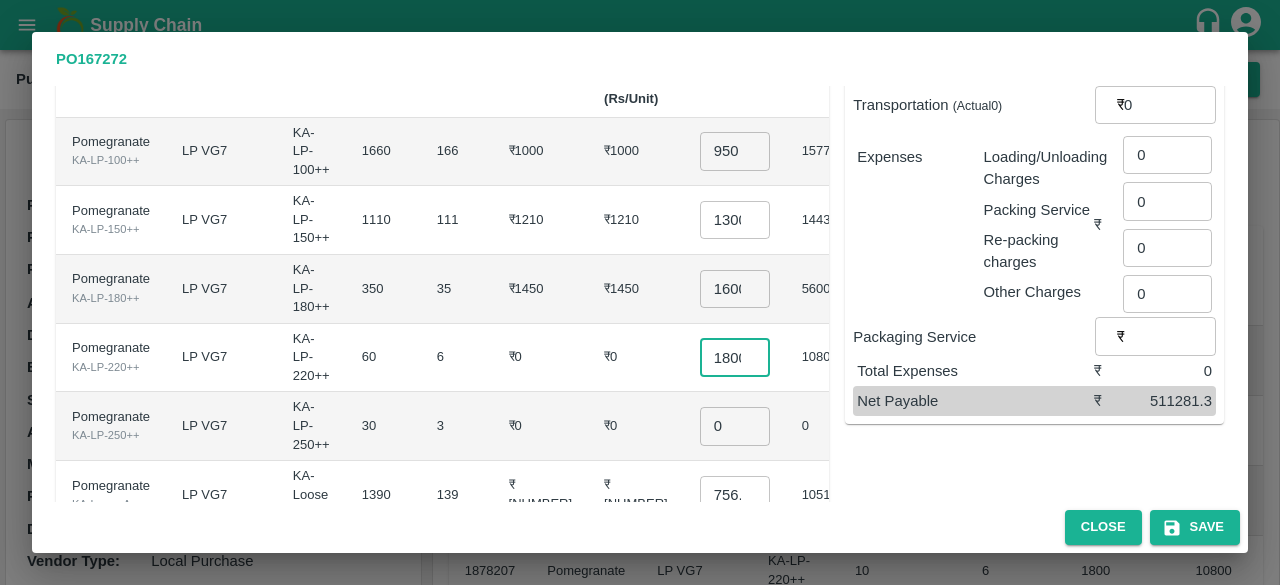 scroll, scrollTop: 0, scrollLeft: 6, axis: horizontal 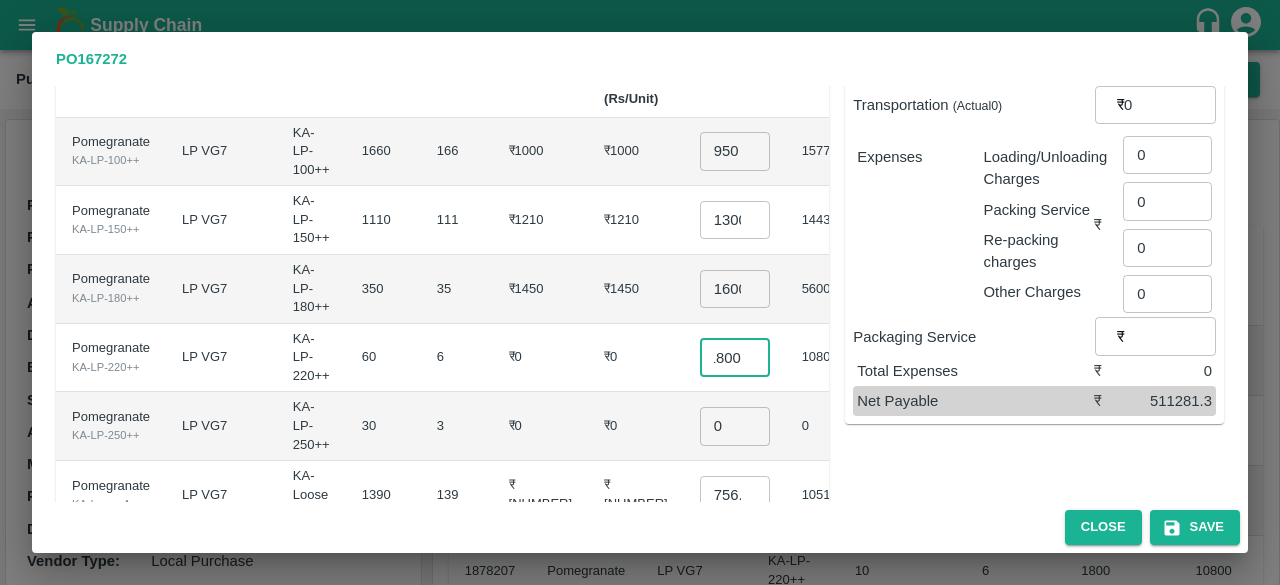 type on "1800" 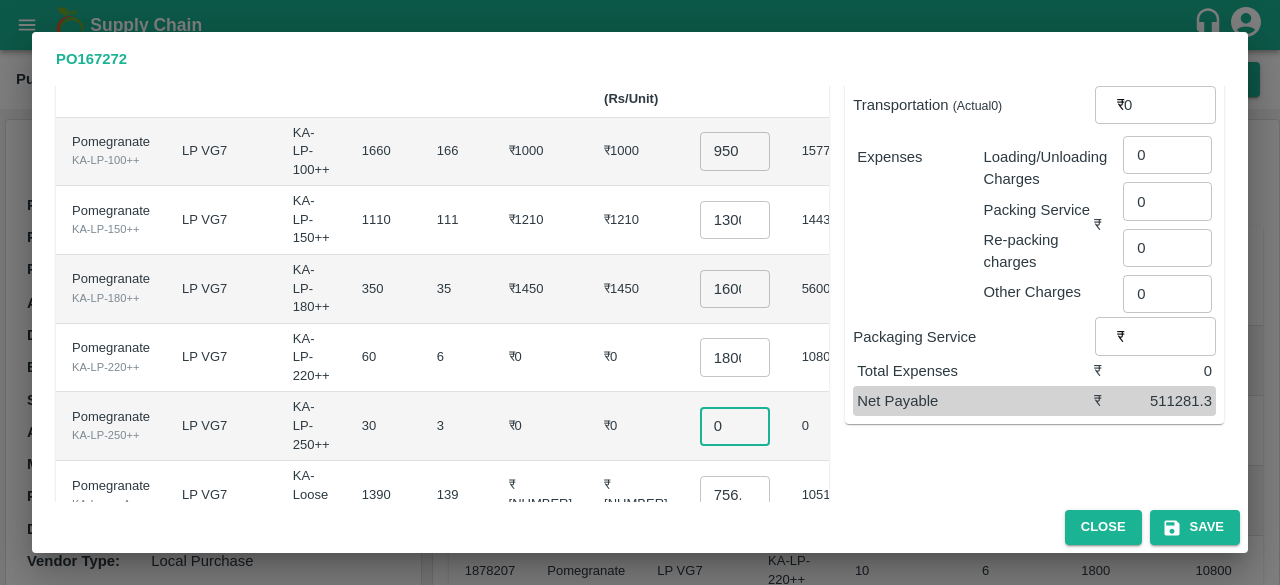 click on "0" at bounding box center [735, 426] 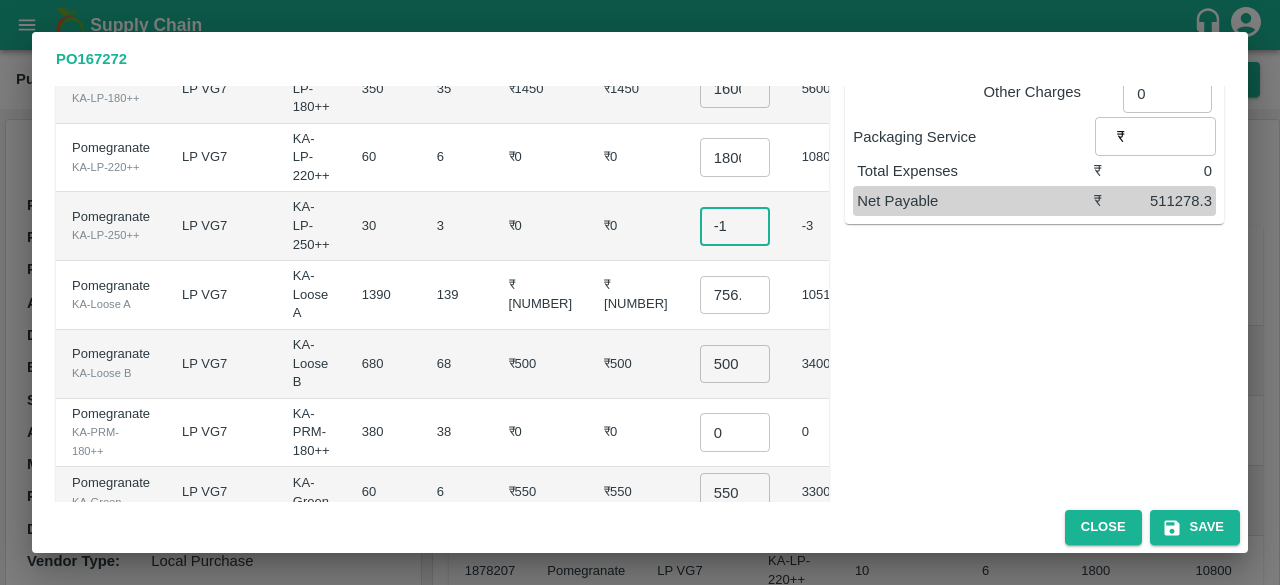 scroll, scrollTop: 498, scrollLeft: 0, axis: vertical 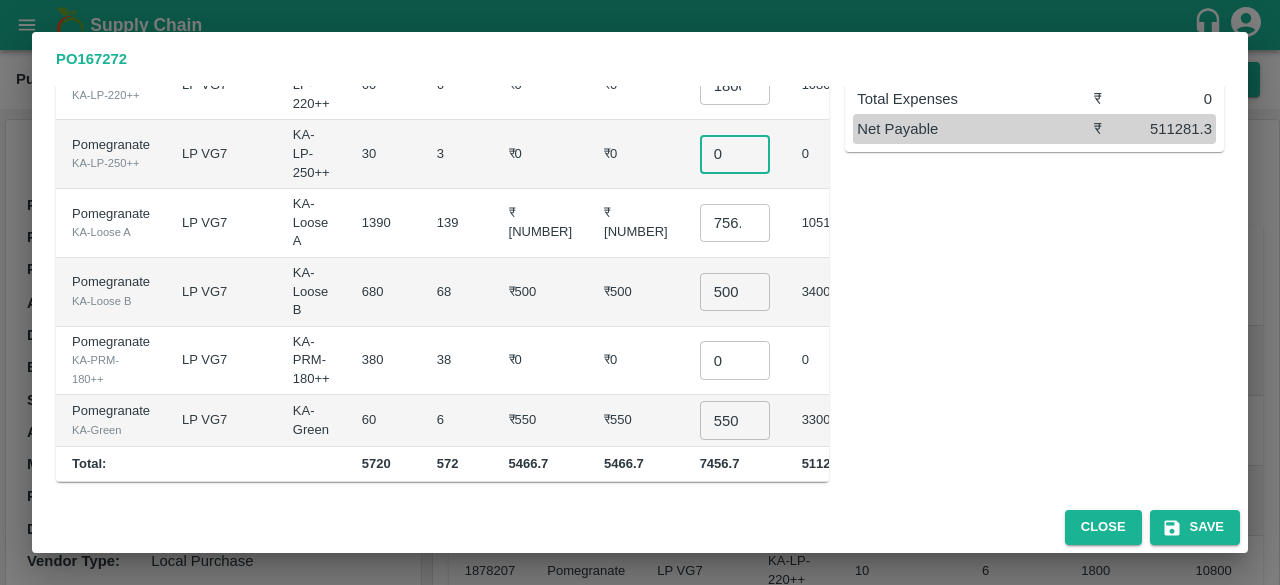 click on "0" at bounding box center (735, 154) 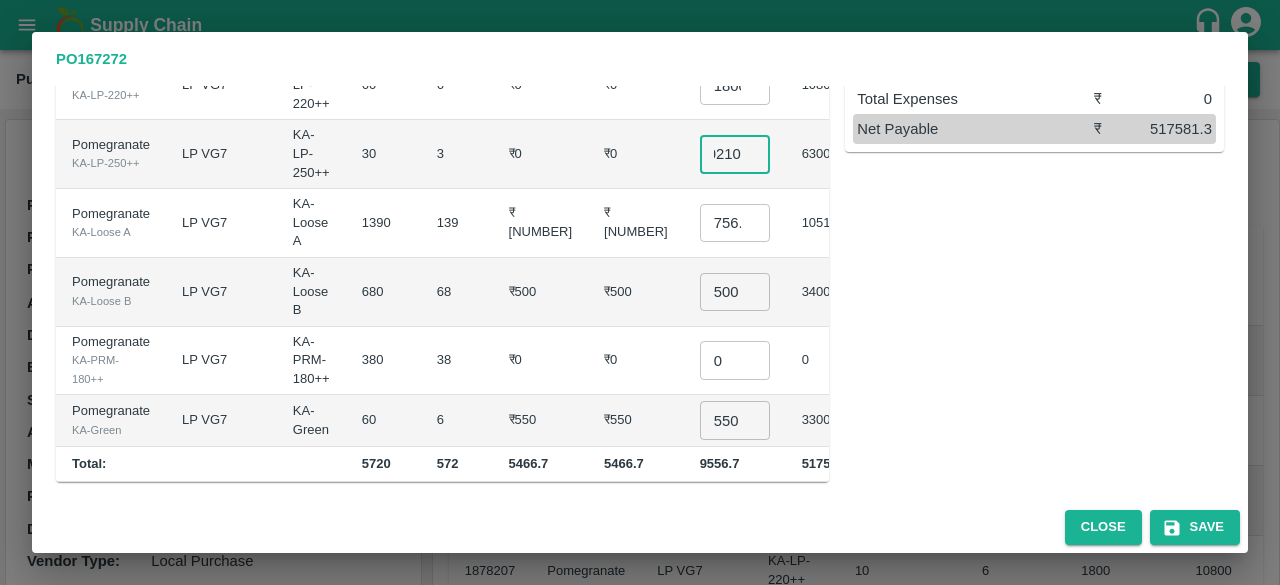 scroll, scrollTop: 0, scrollLeft: 14, axis: horizontal 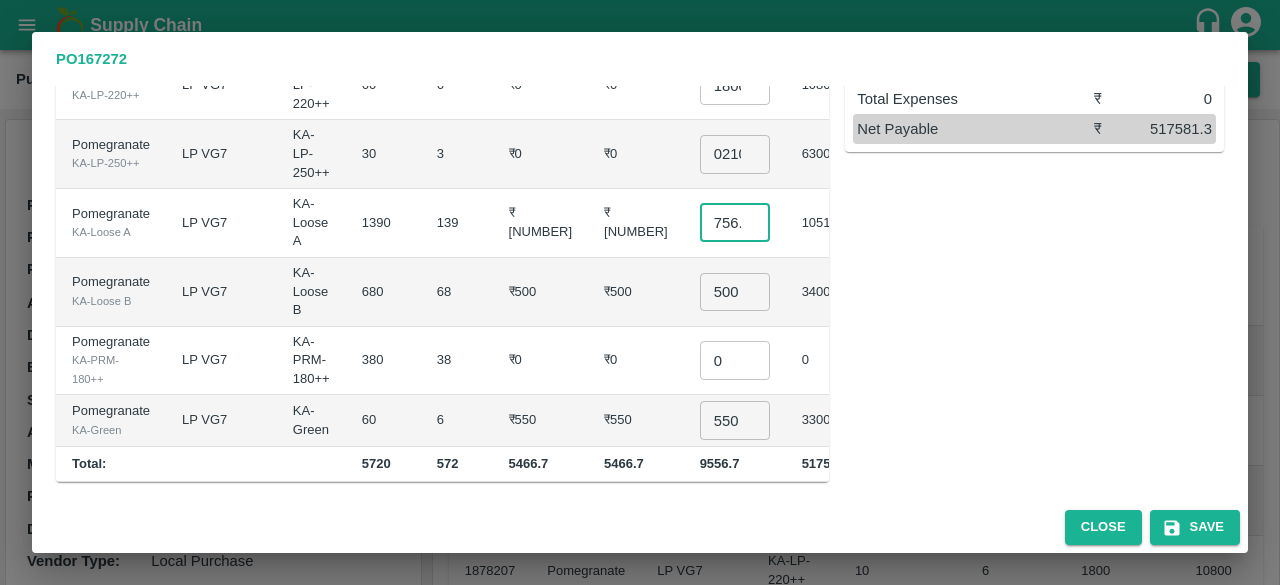 click on "756.7" at bounding box center [735, 223] 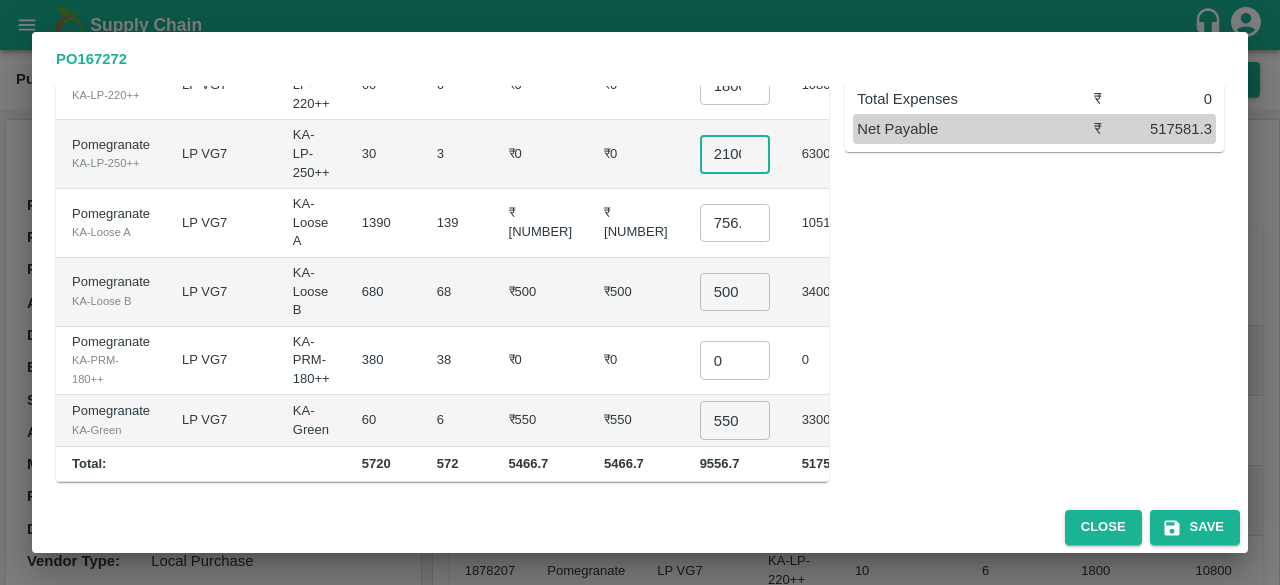 type on "2100" 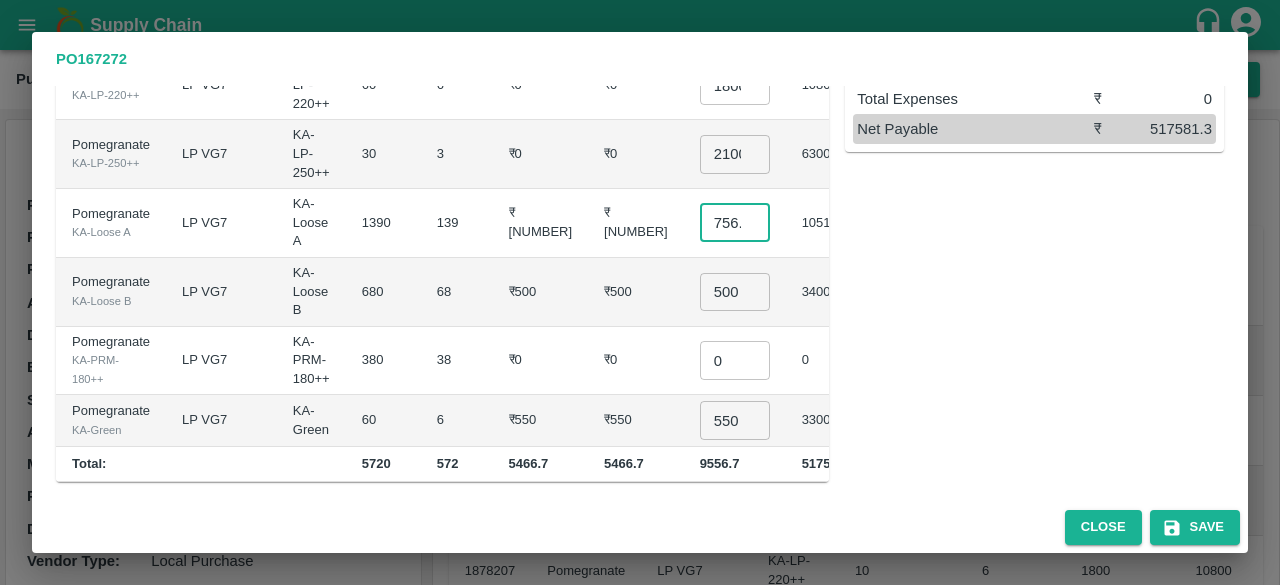 click on "756.7" at bounding box center (735, 223) 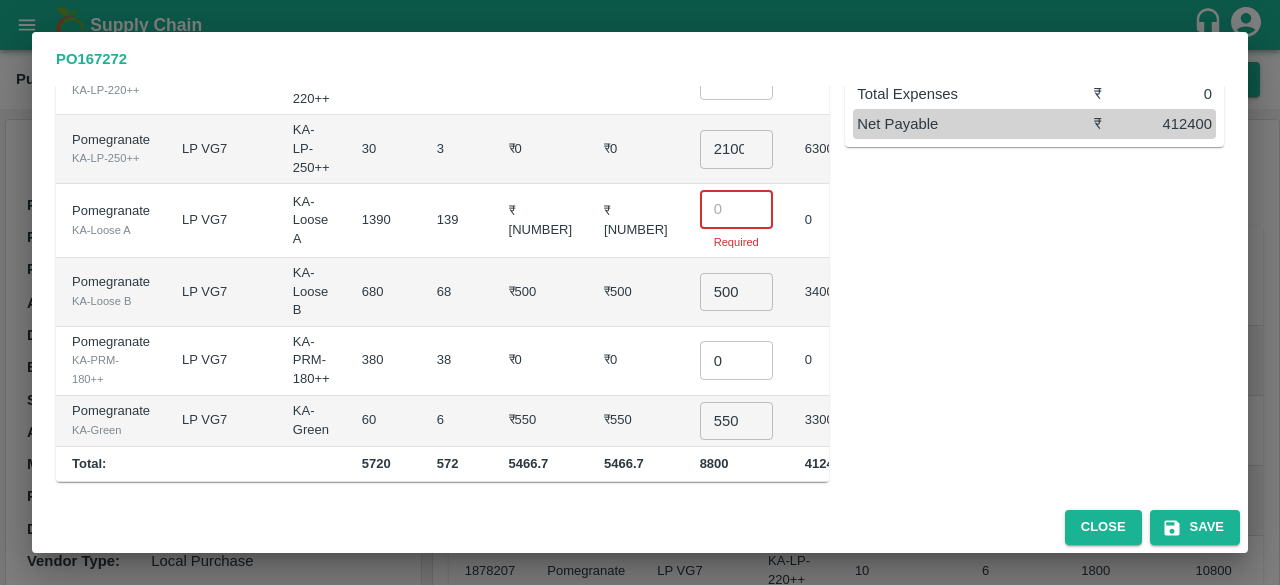 scroll, scrollTop: 0, scrollLeft: 0, axis: both 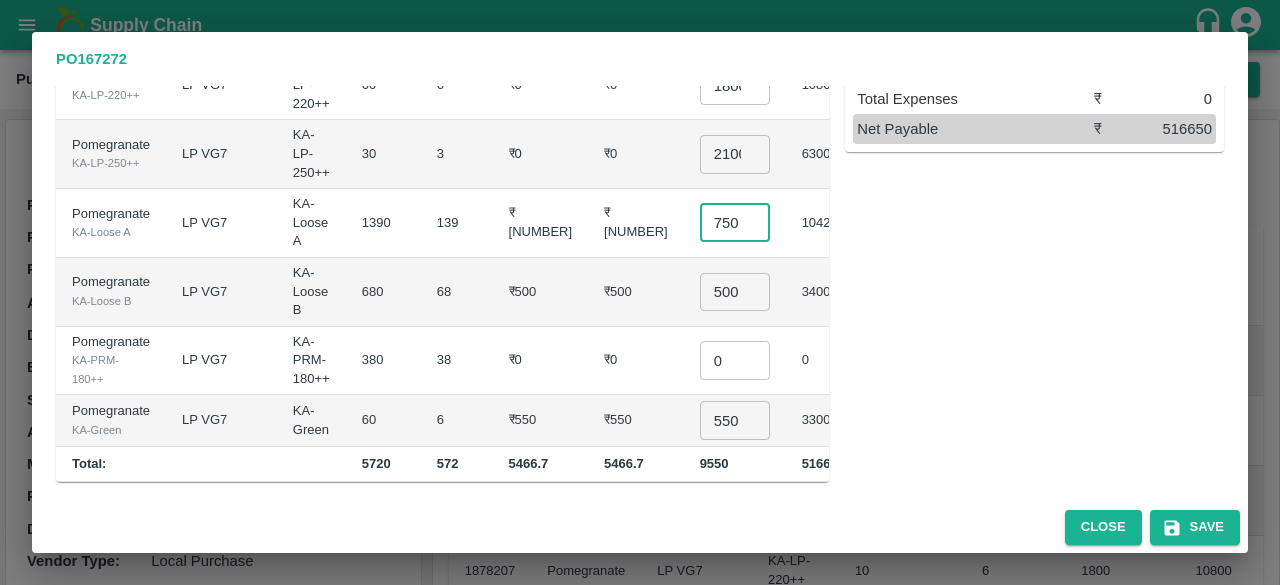 type on "750" 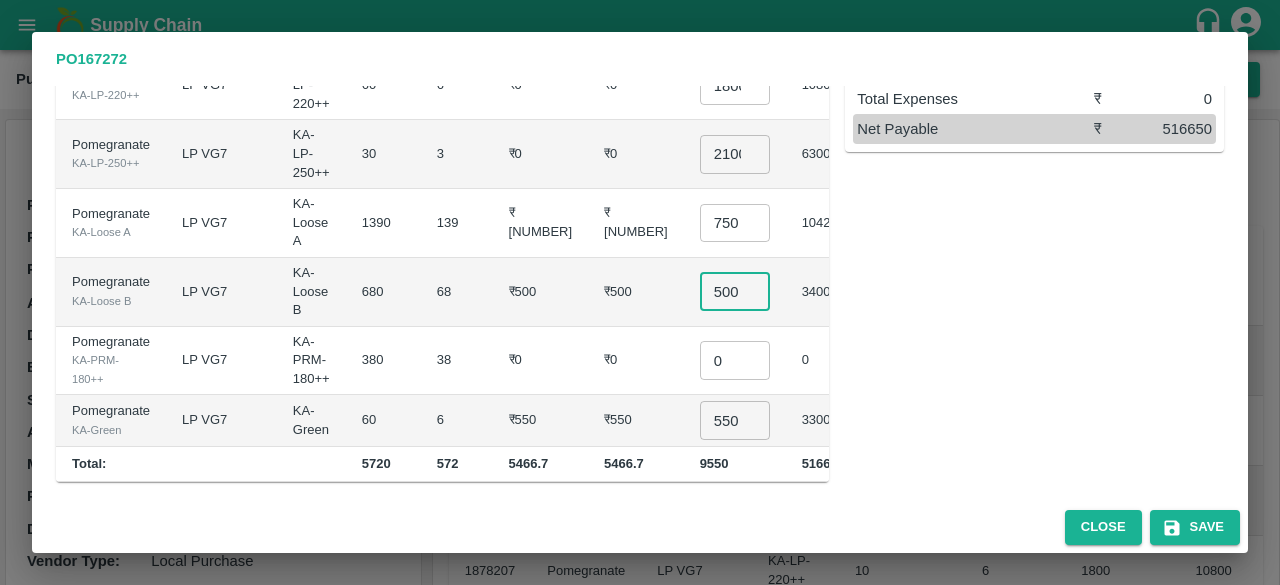 click on "500" at bounding box center [735, 292] 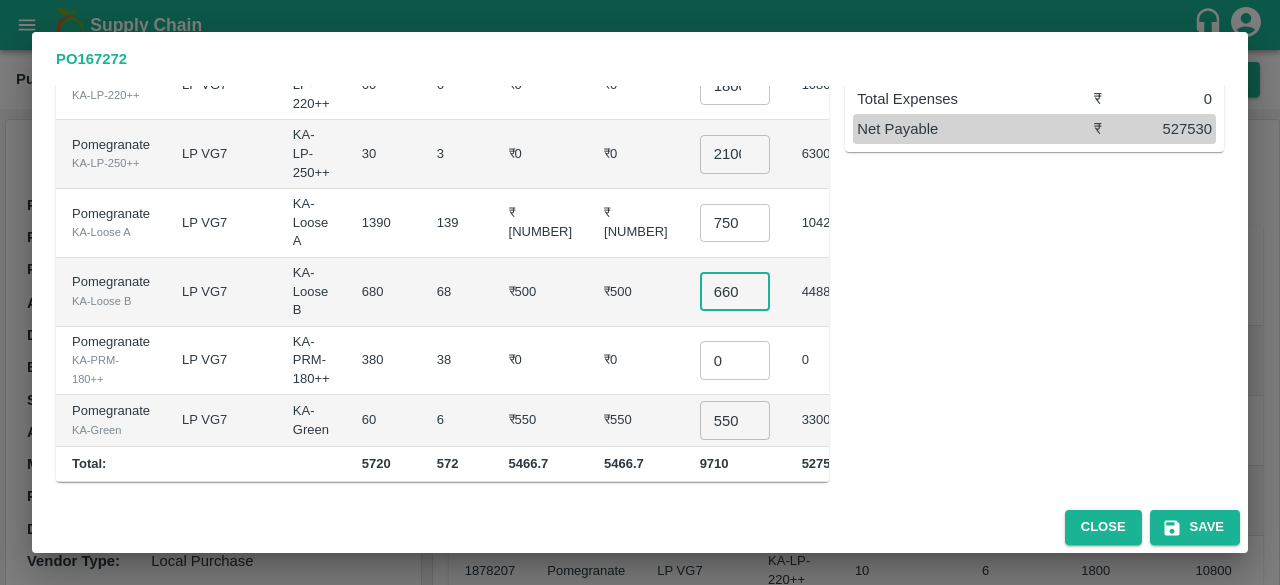 type on "660" 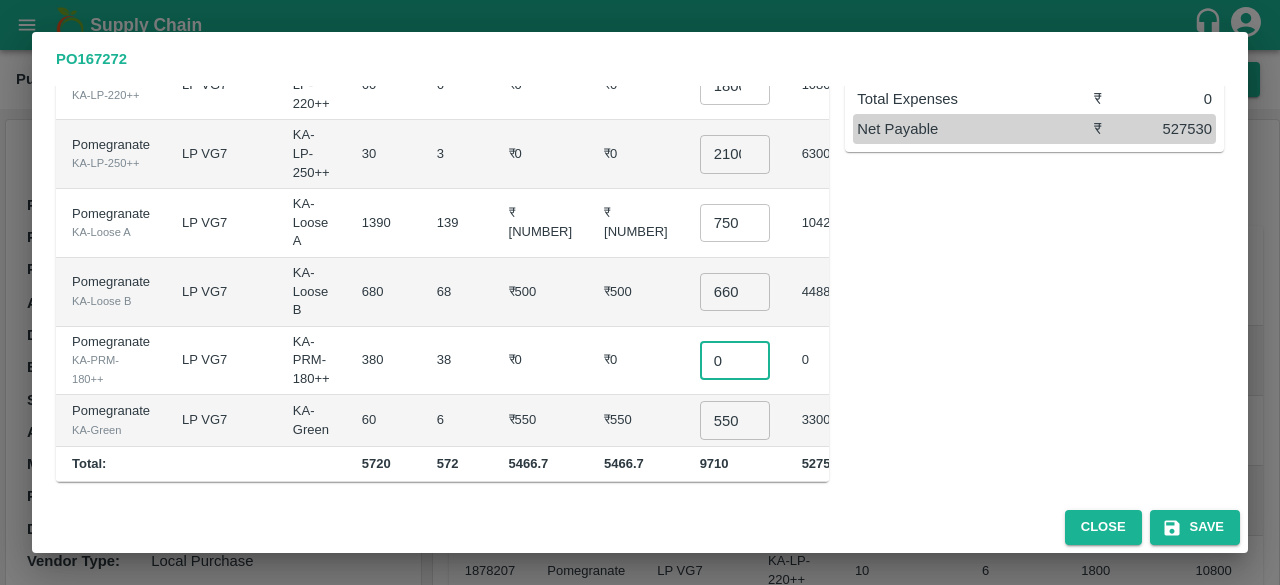 click on "0" at bounding box center (735, 360) 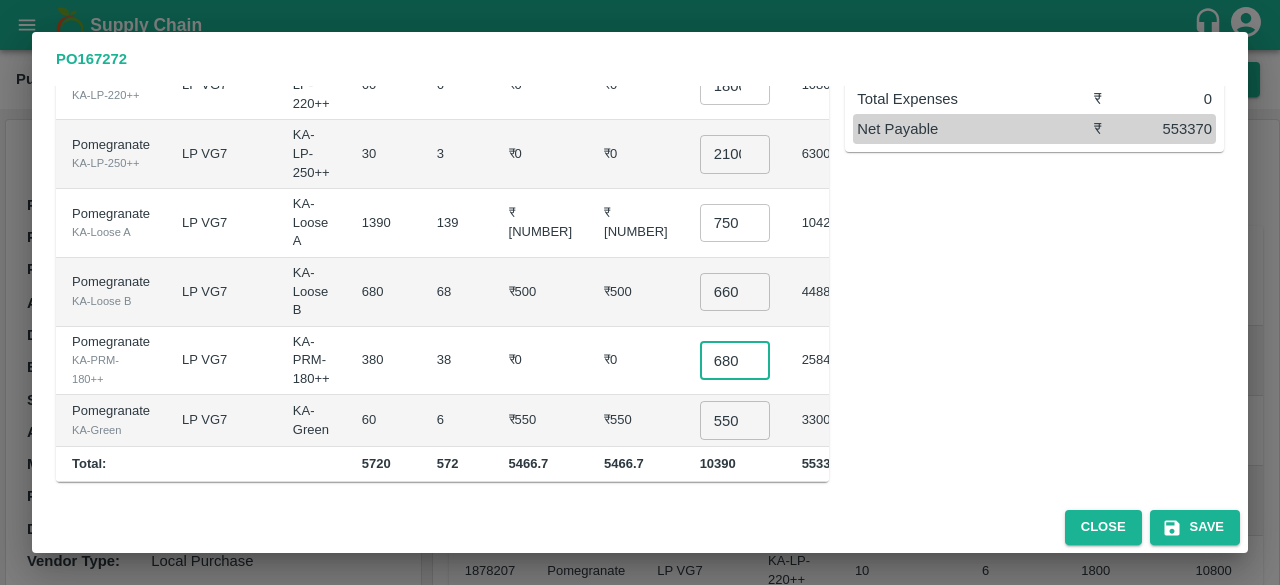 type on "680" 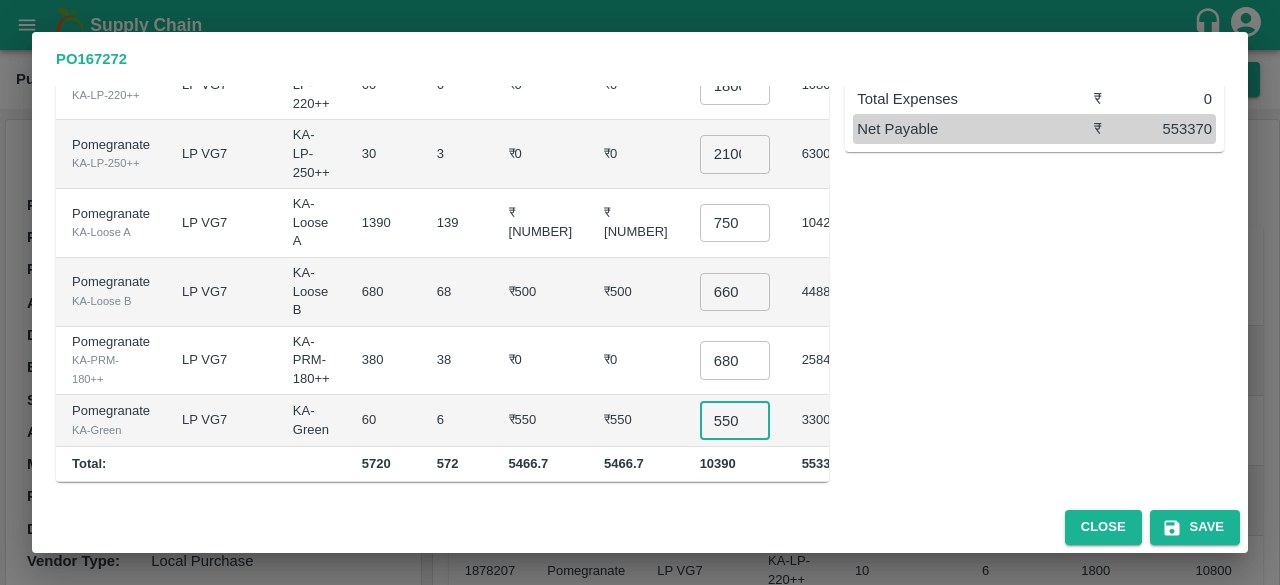 click on "550" at bounding box center (735, 420) 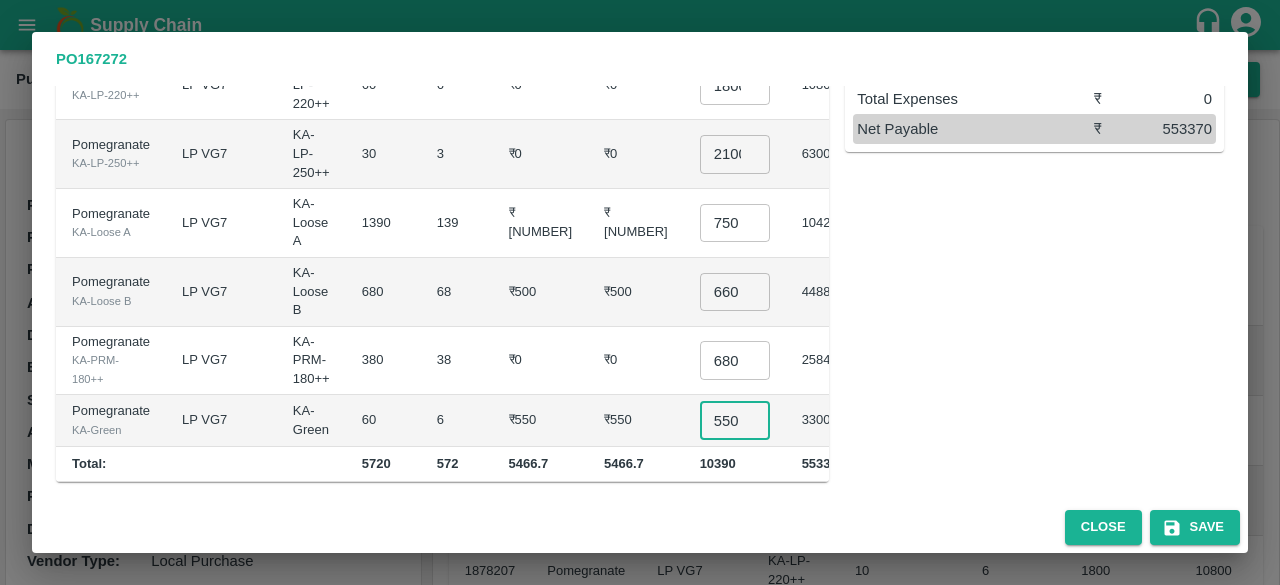 click on "550" at bounding box center [735, 420] 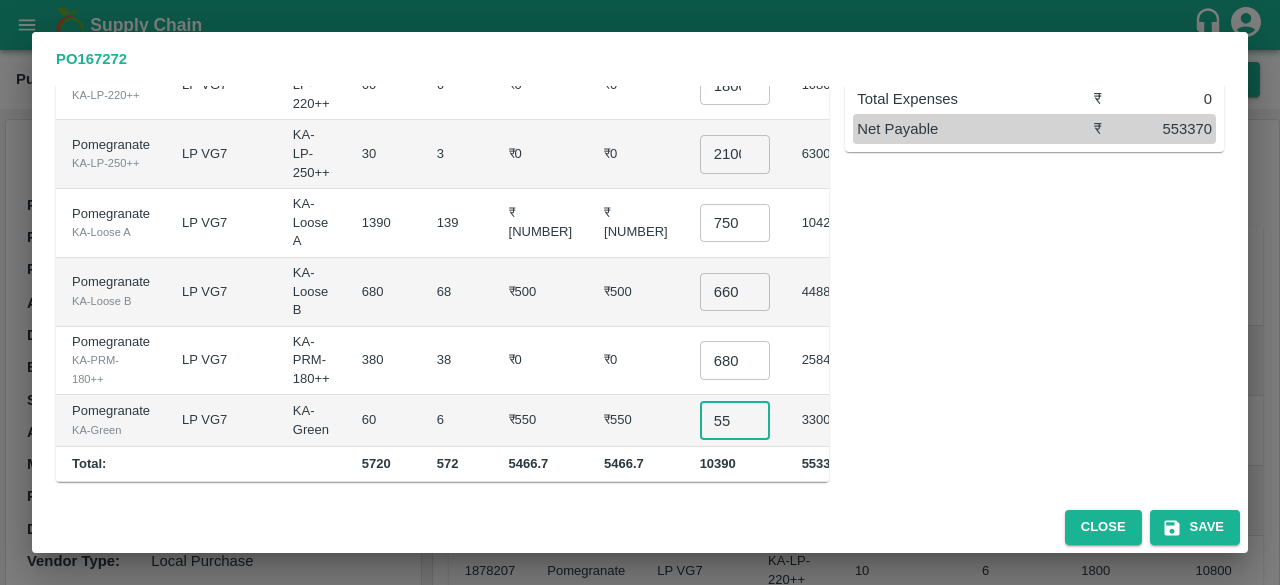 type on "5" 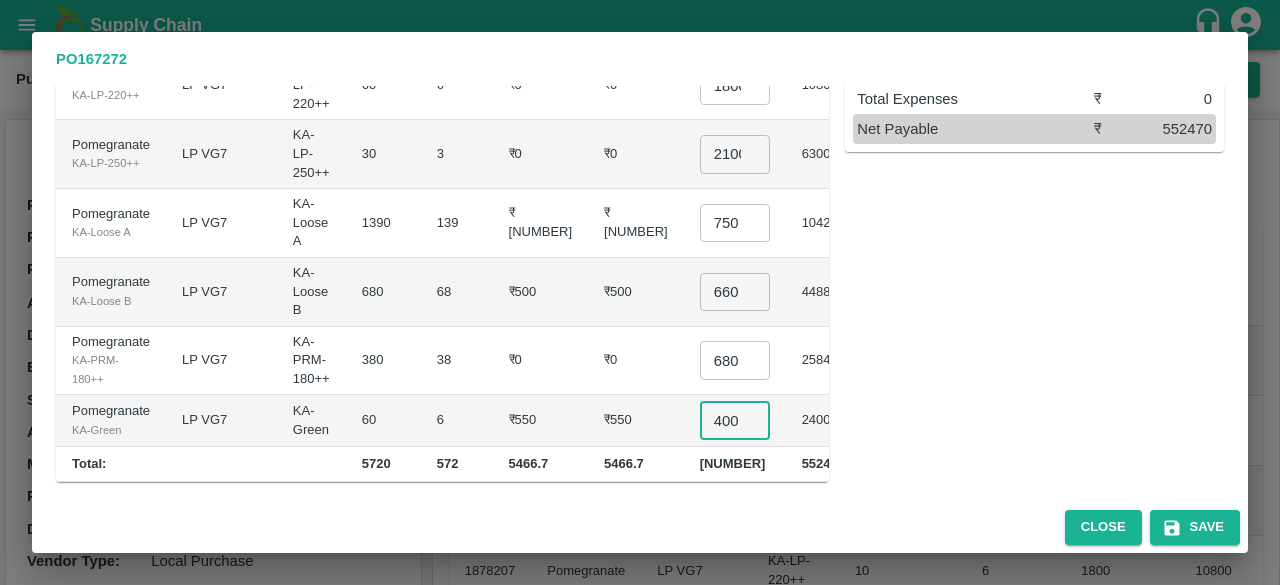 type on "400" 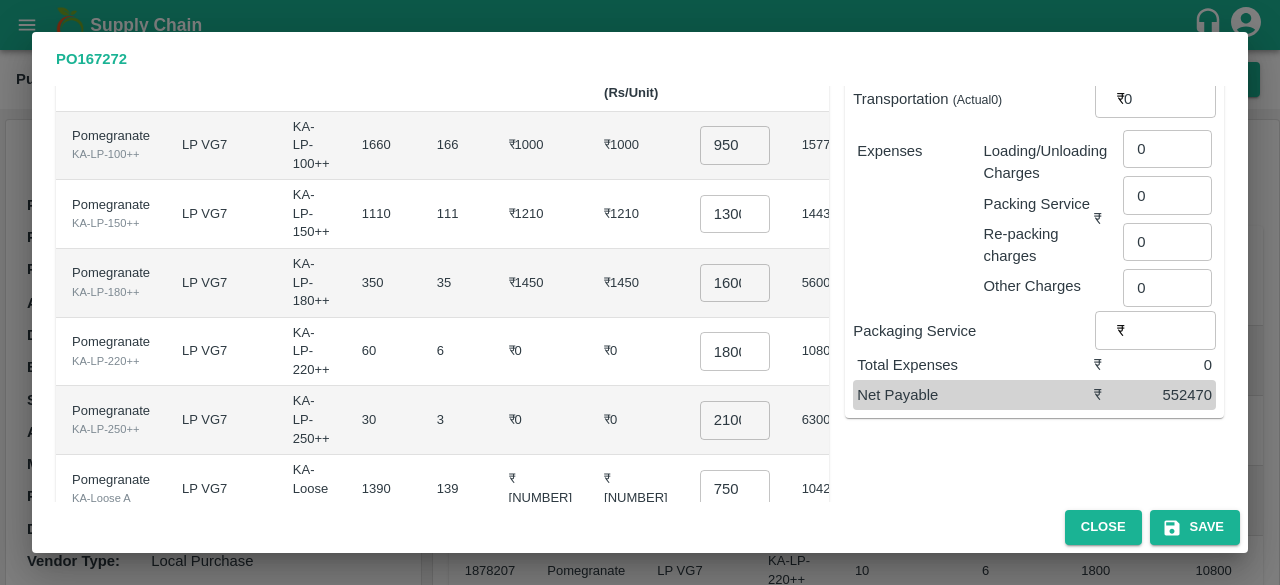 scroll, scrollTop: 98, scrollLeft: 0, axis: vertical 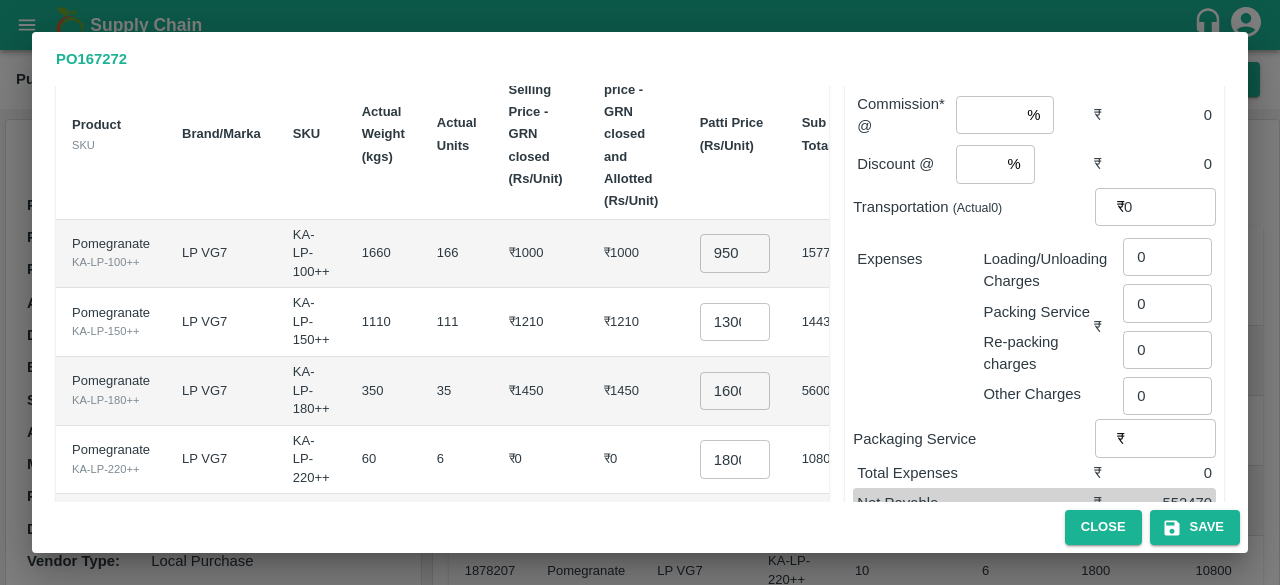 click on "0" at bounding box center [1167, 257] 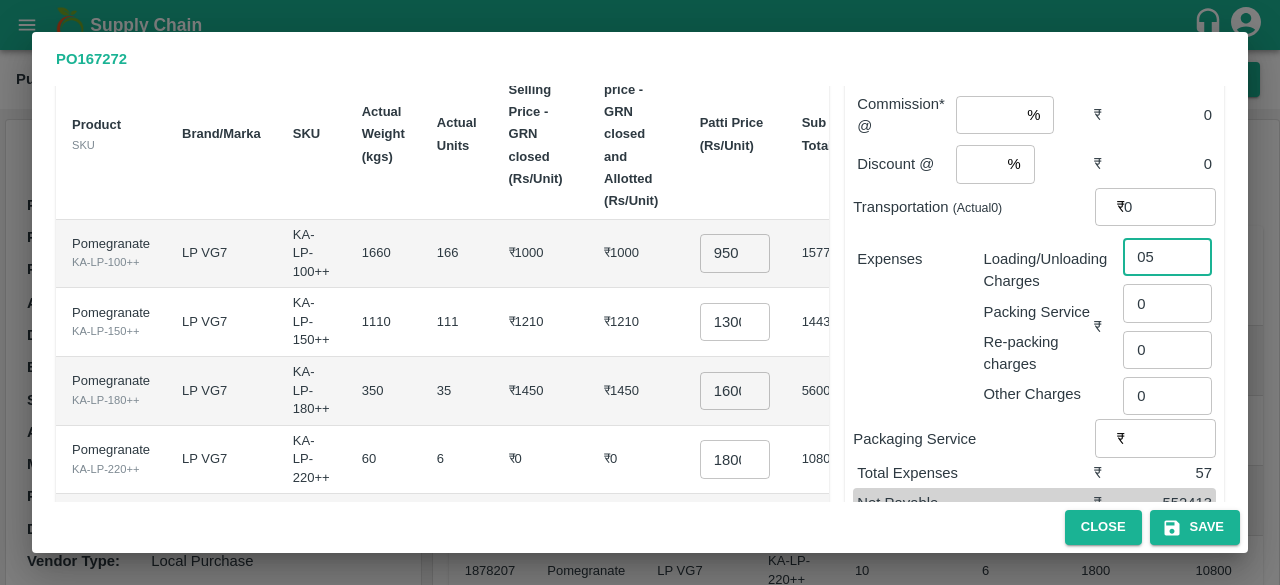 type on "0" 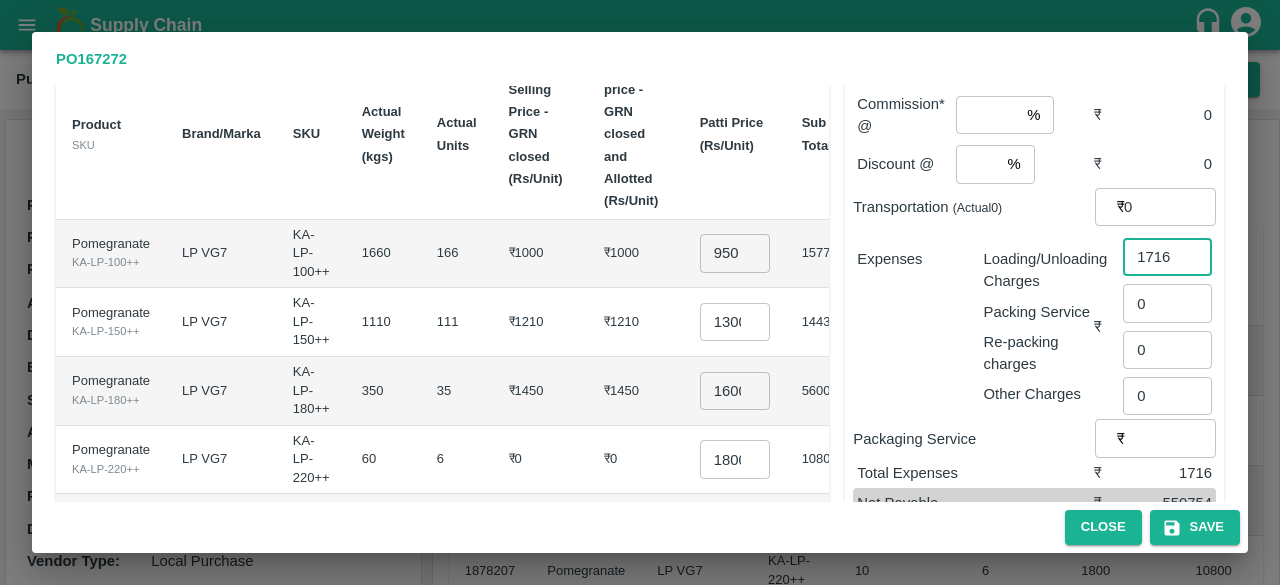 type on "1716" 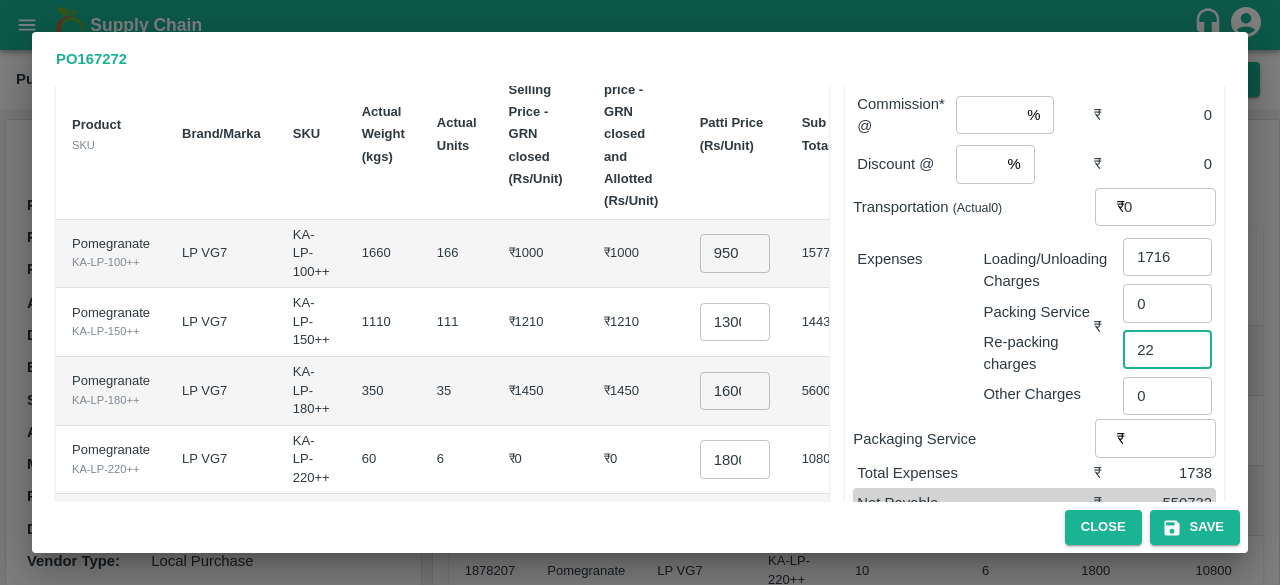 type on "2" 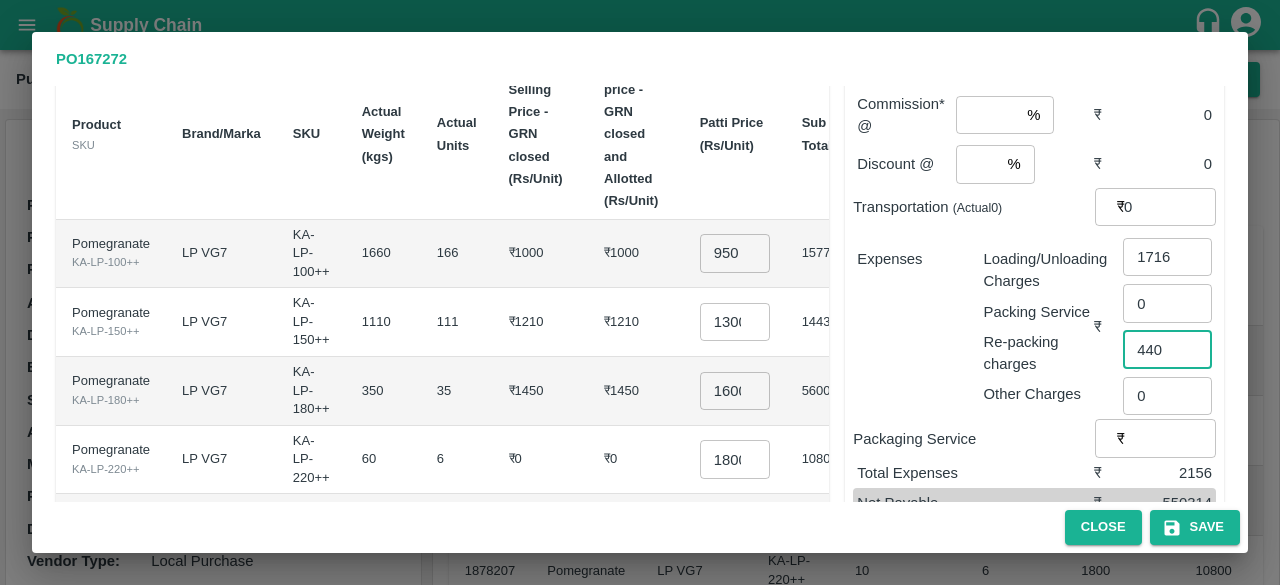 type on "440" 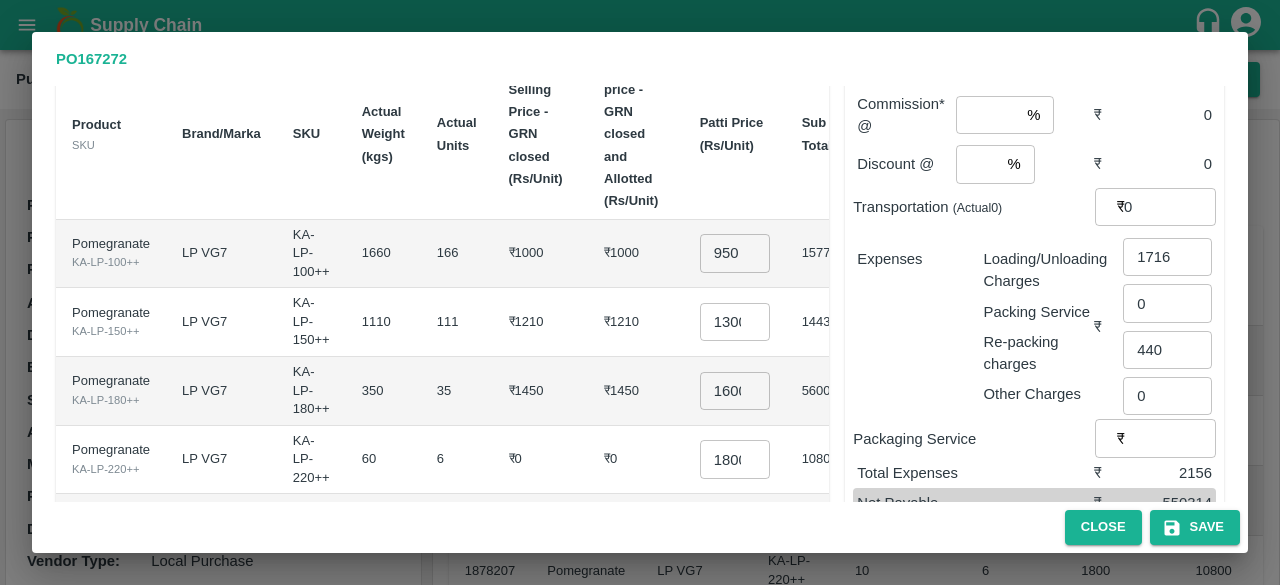 click on "Close Save" at bounding box center (640, 527) 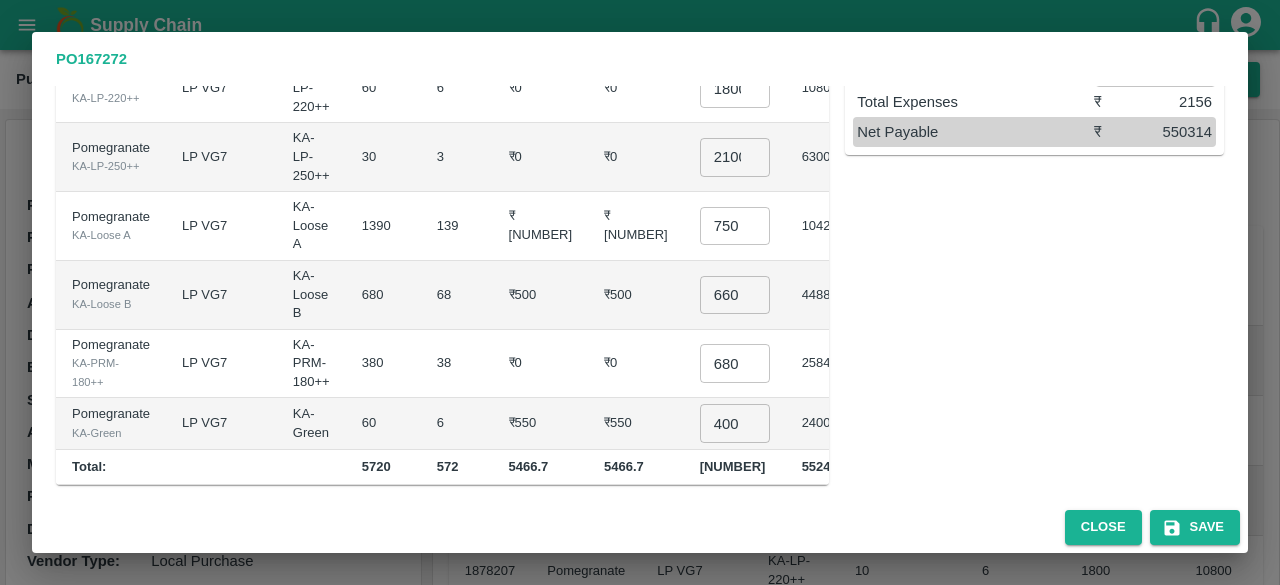 scroll, scrollTop: 498, scrollLeft: 0, axis: vertical 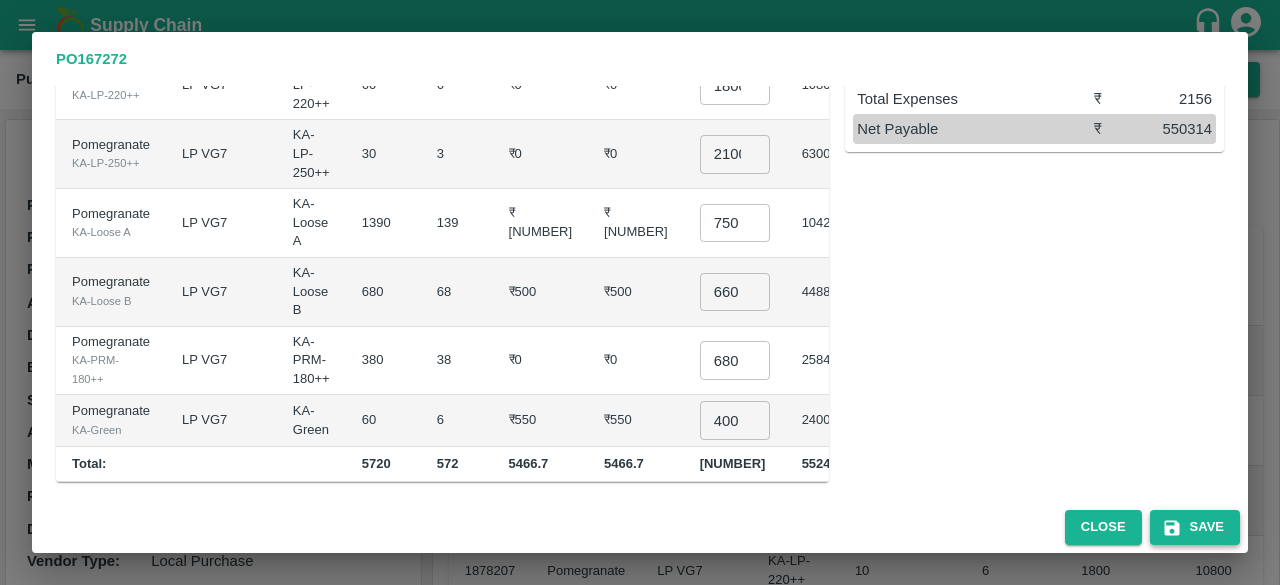 click on "Save" at bounding box center [1195, 527] 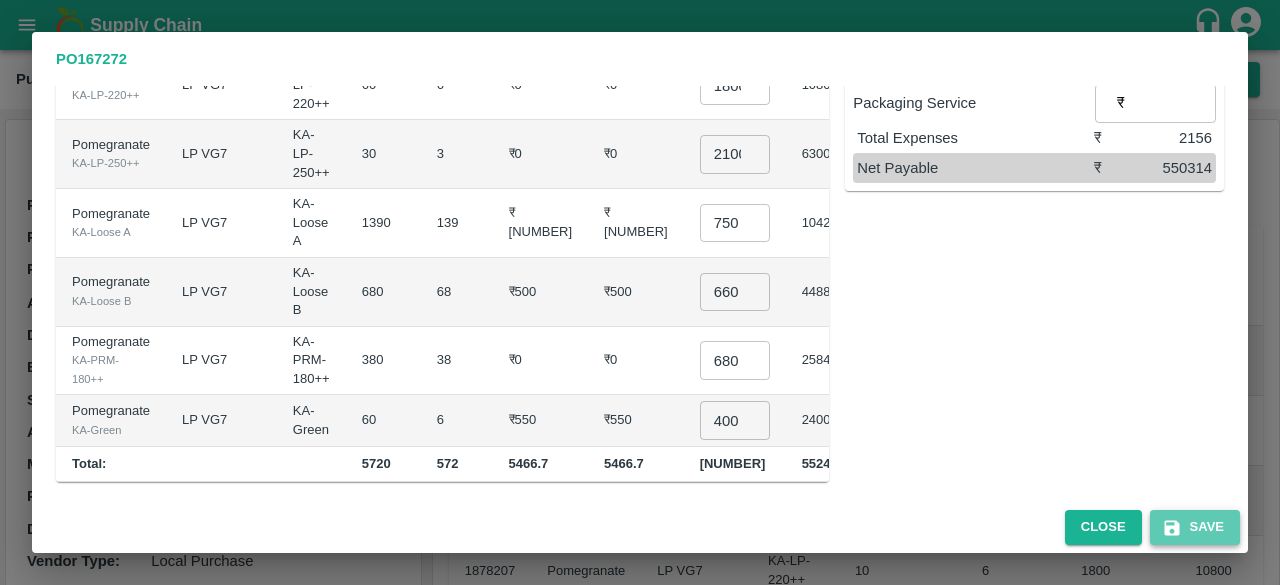 click on "Save" at bounding box center (1195, 527) 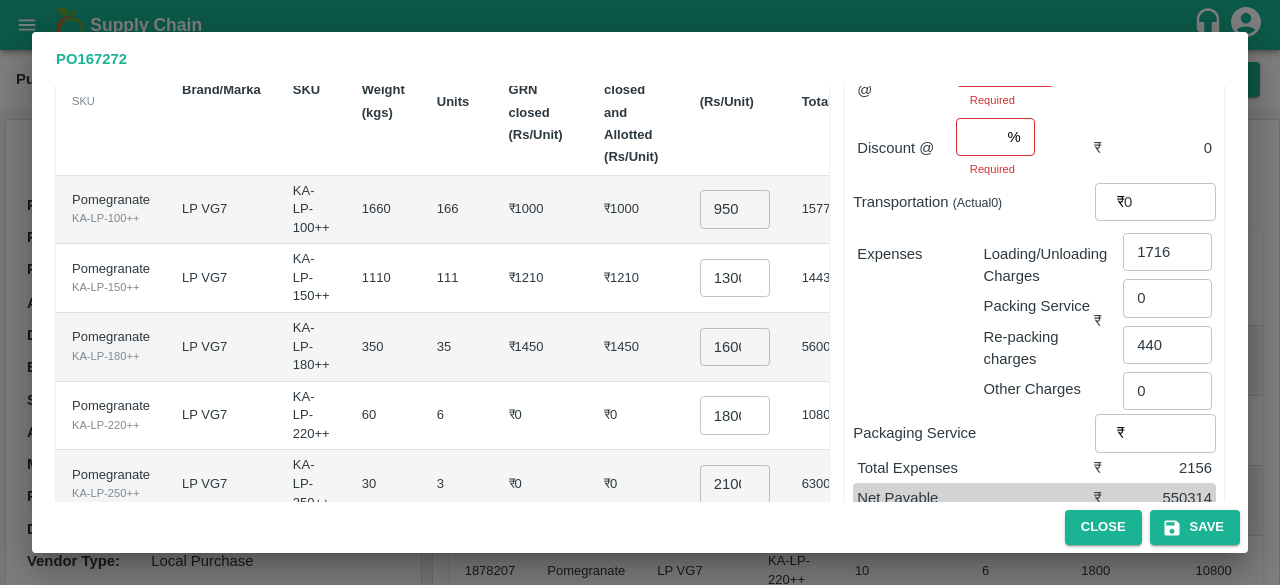 scroll, scrollTop: 98, scrollLeft: 0, axis: vertical 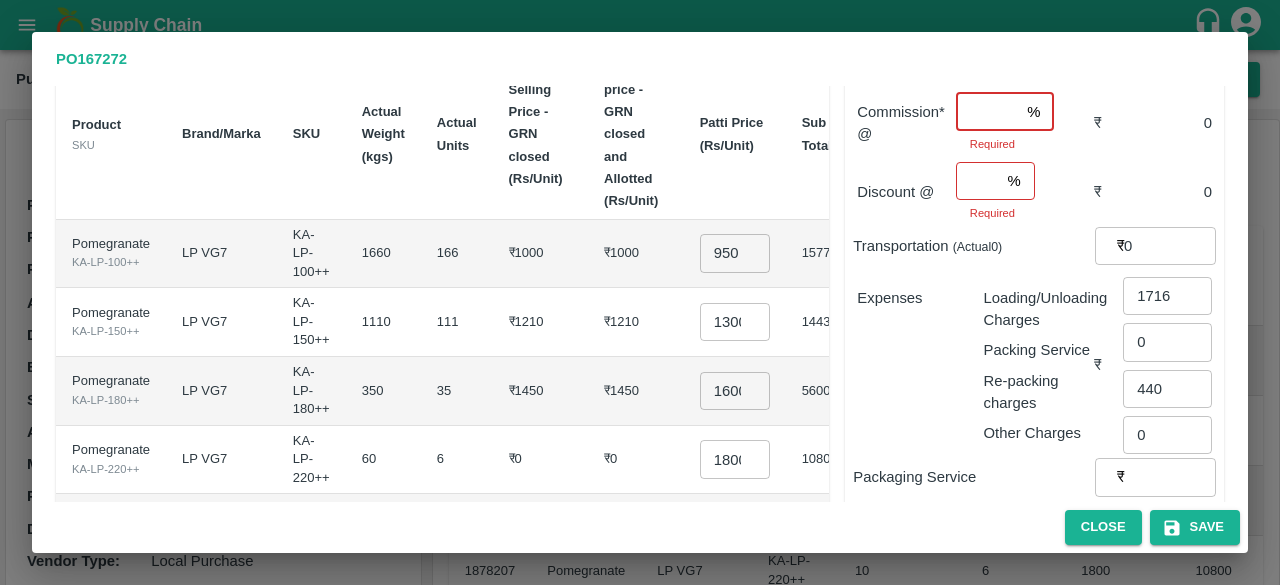 click at bounding box center (987, 112) 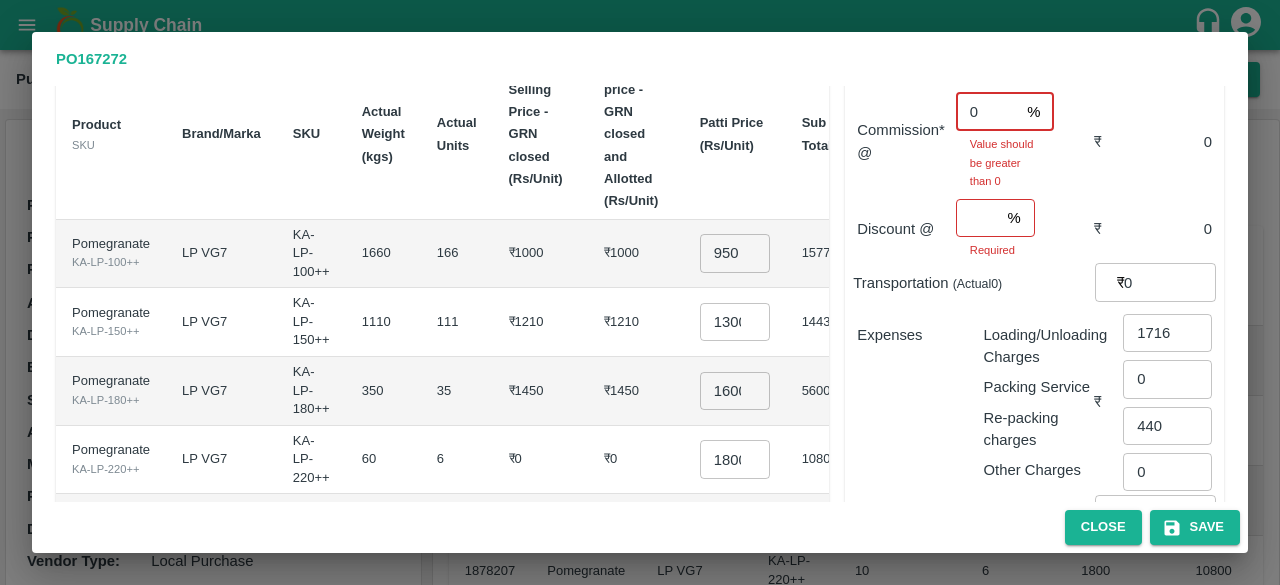 type on "0" 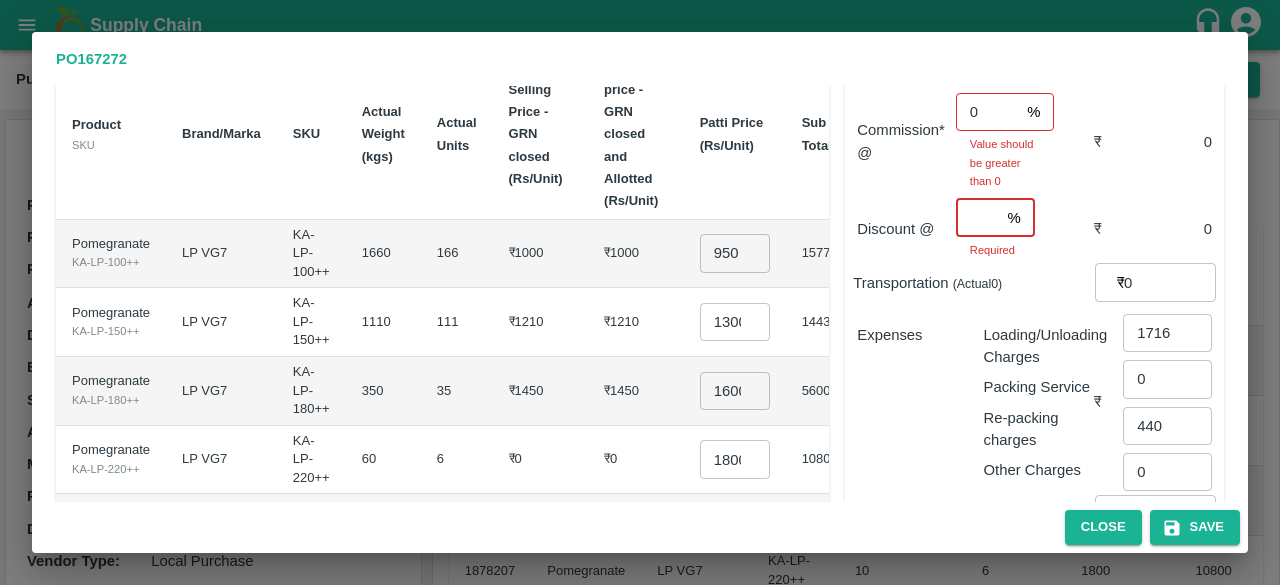 click at bounding box center [978, 218] 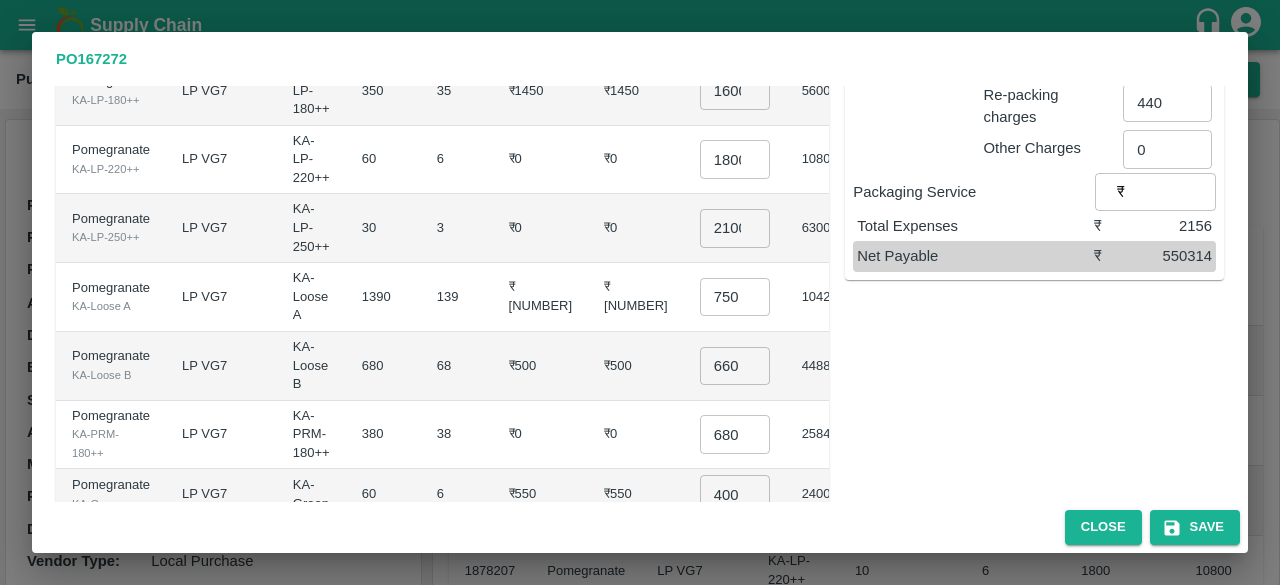 scroll, scrollTop: 498, scrollLeft: 0, axis: vertical 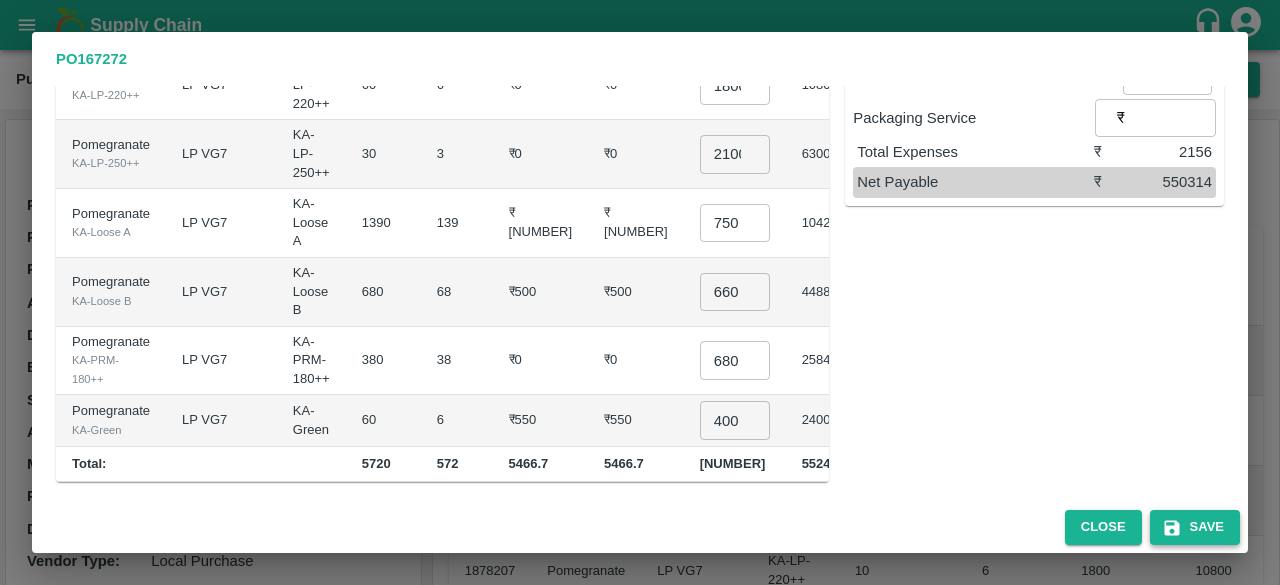 type on "0" 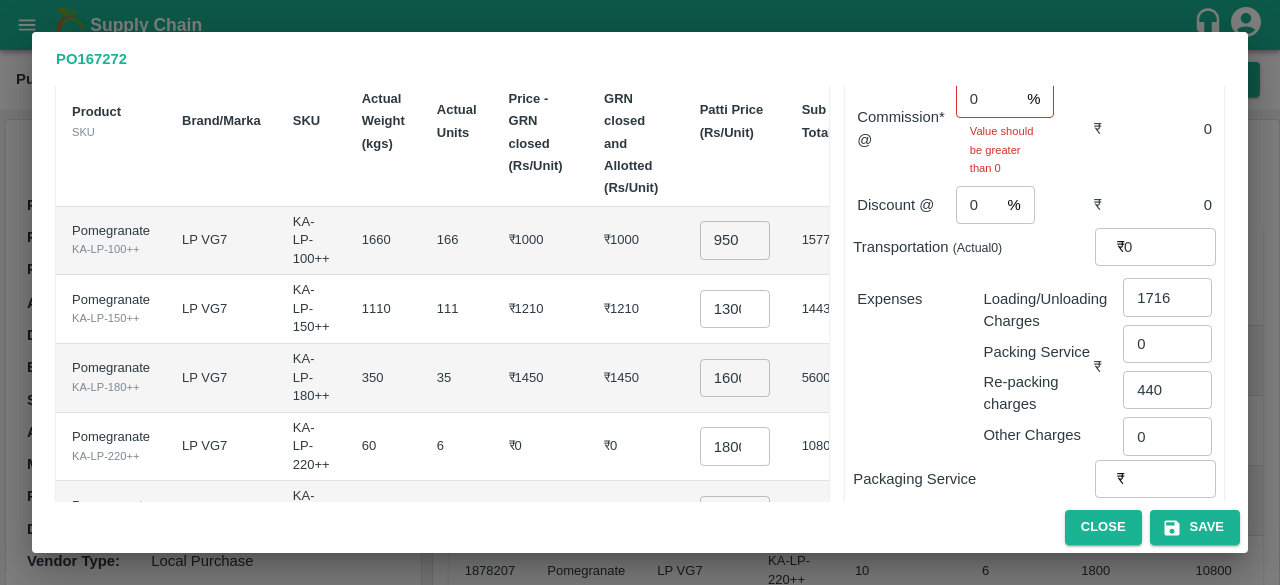 scroll, scrollTop: 0, scrollLeft: 0, axis: both 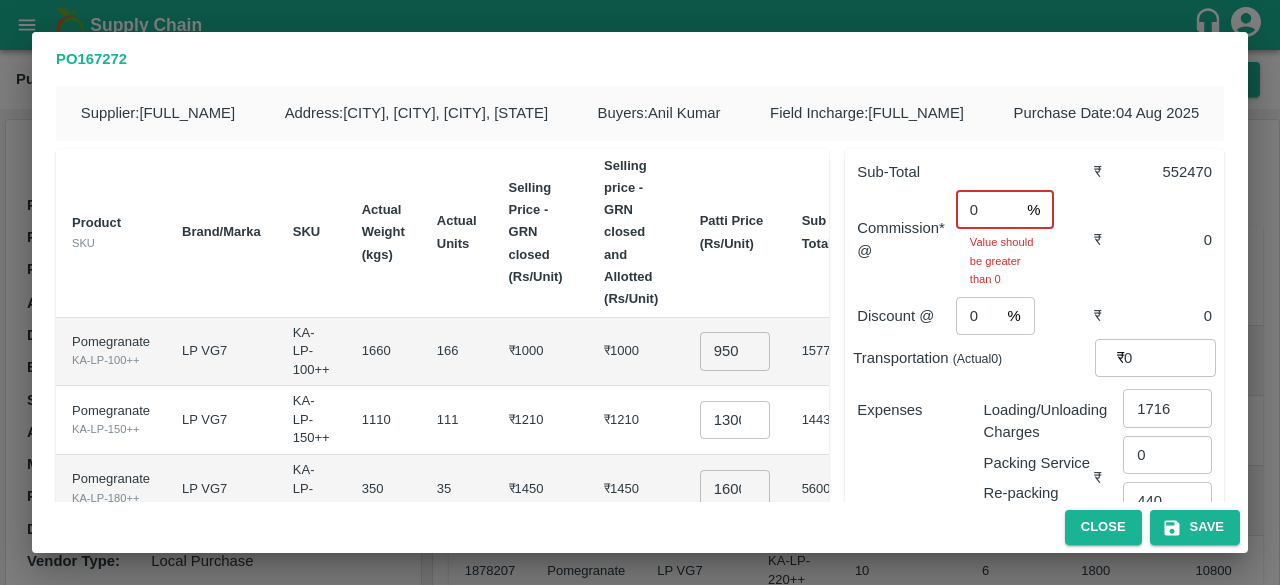 click on "0" at bounding box center (987, 210) 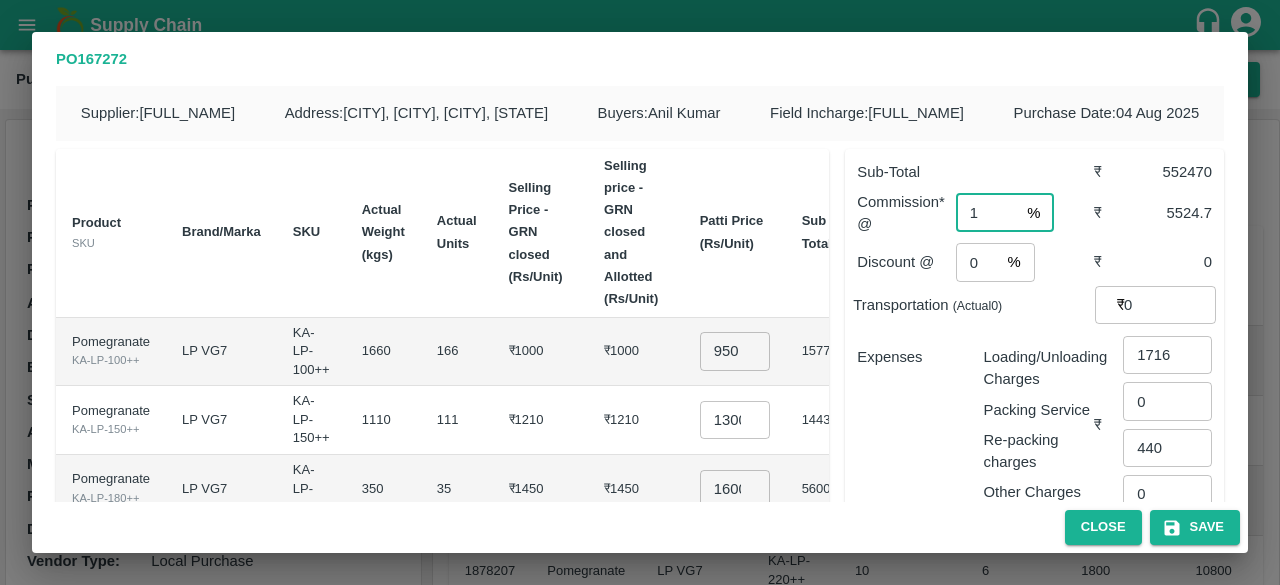 type on "1" 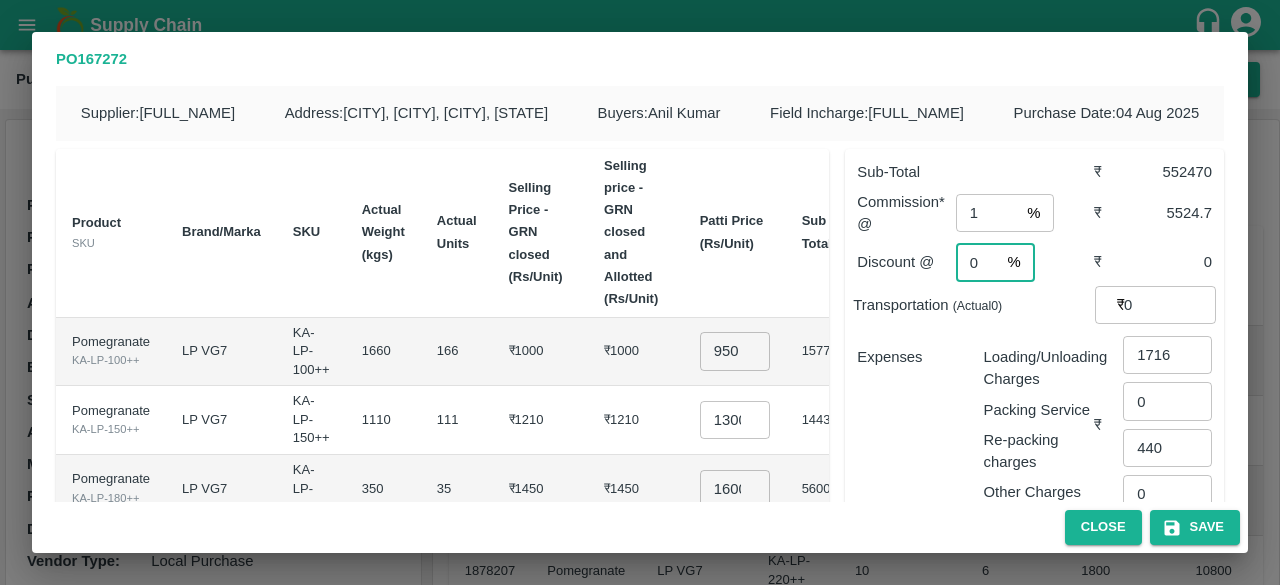 click on "0" at bounding box center [978, 262] 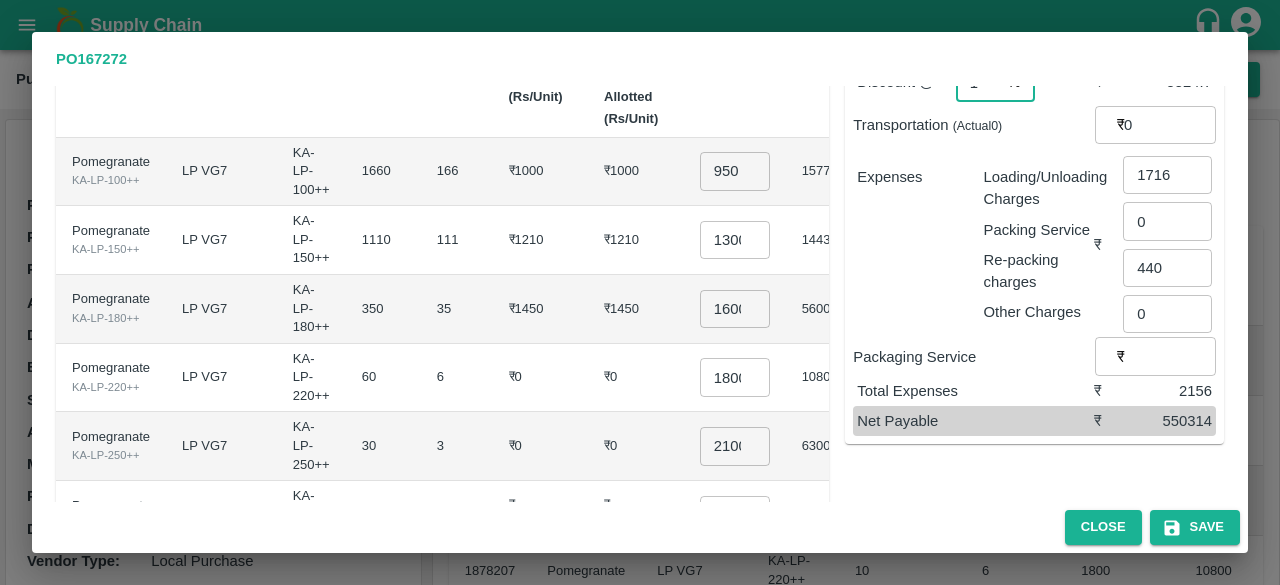 scroll, scrollTop: 200, scrollLeft: 0, axis: vertical 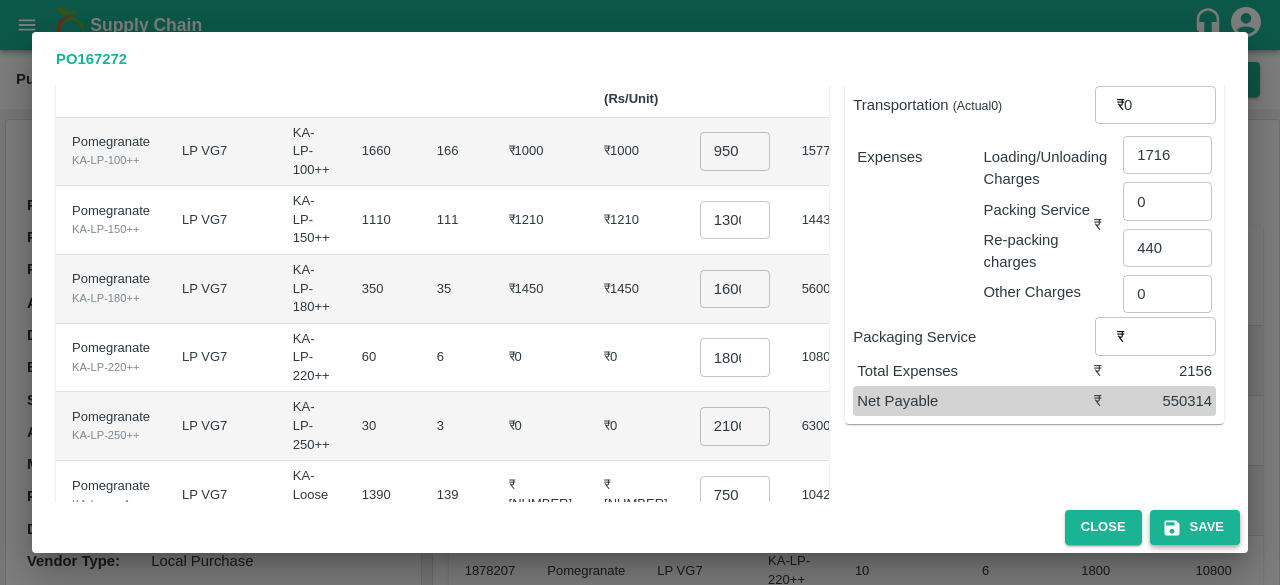 type on "1" 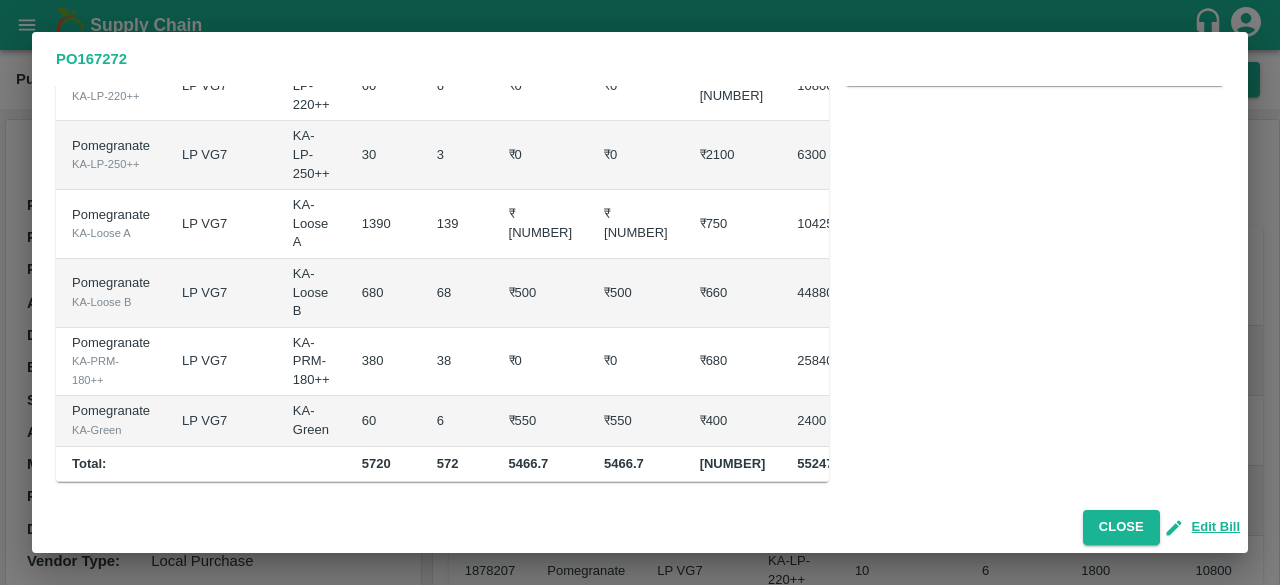 scroll, scrollTop: 0, scrollLeft: 0, axis: both 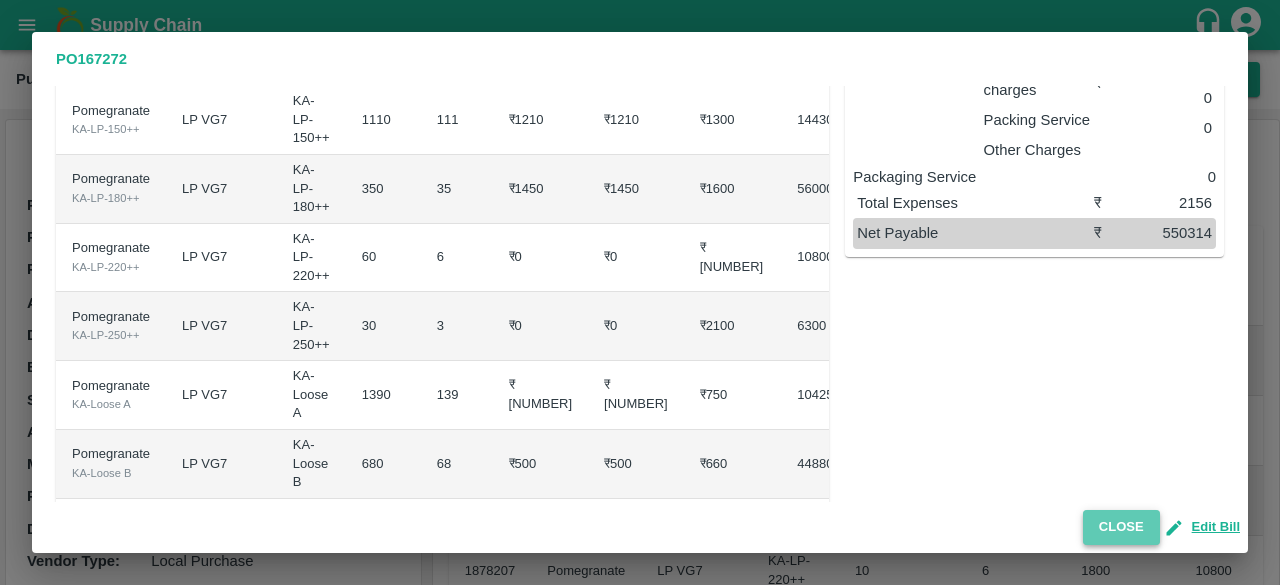 click on "Close" at bounding box center [1121, 527] 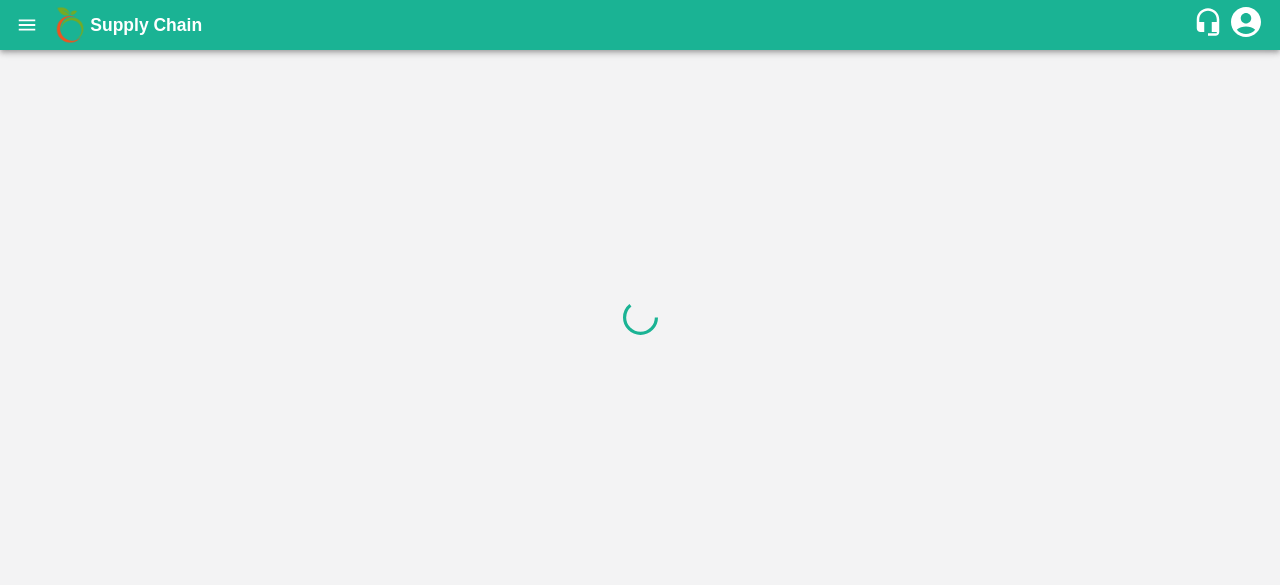 scroll, scrollTop: 0, scrollLeft: 0, axis: both 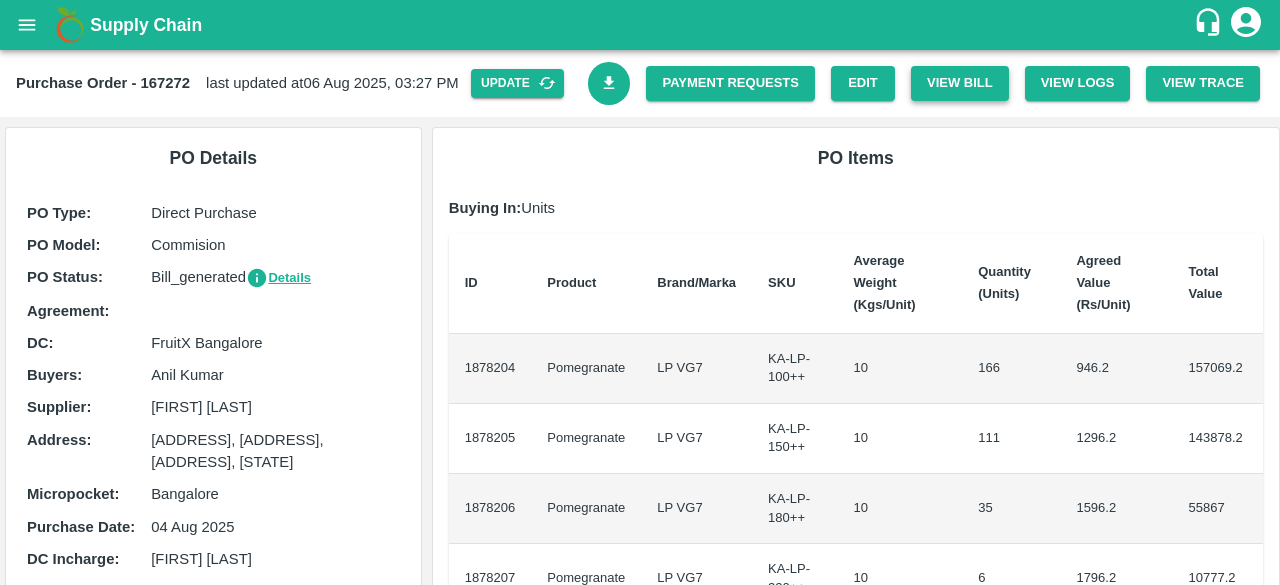 click on "View Bill" at bounding box center [960, 83] 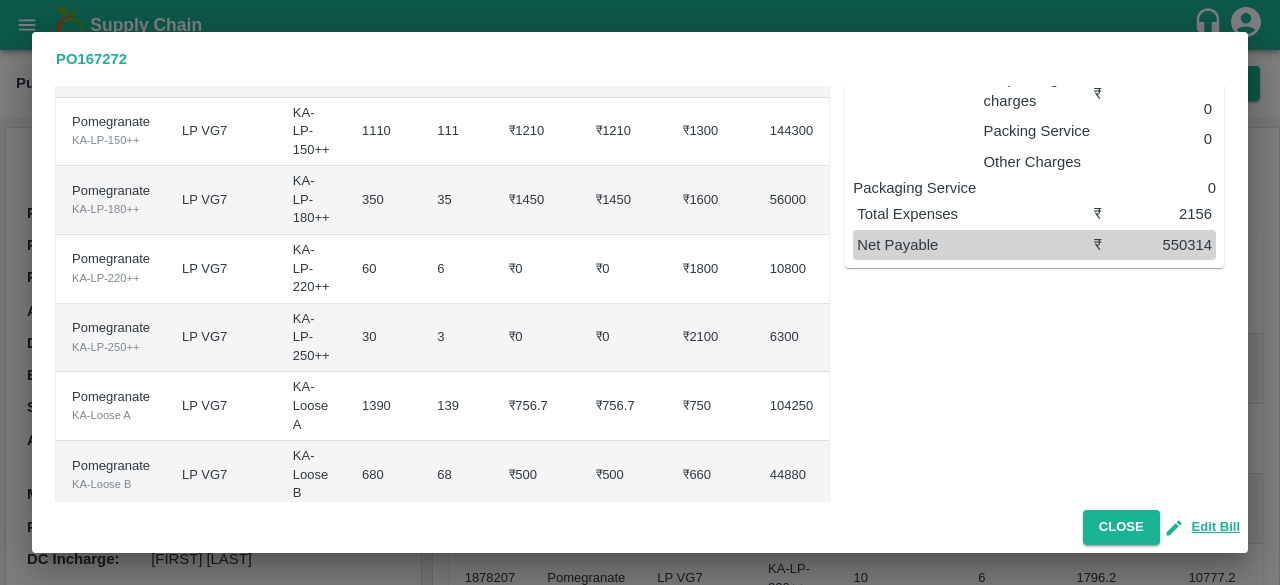 scroll, scrollTop: 488, scrollLeft: 0, axis: vertical 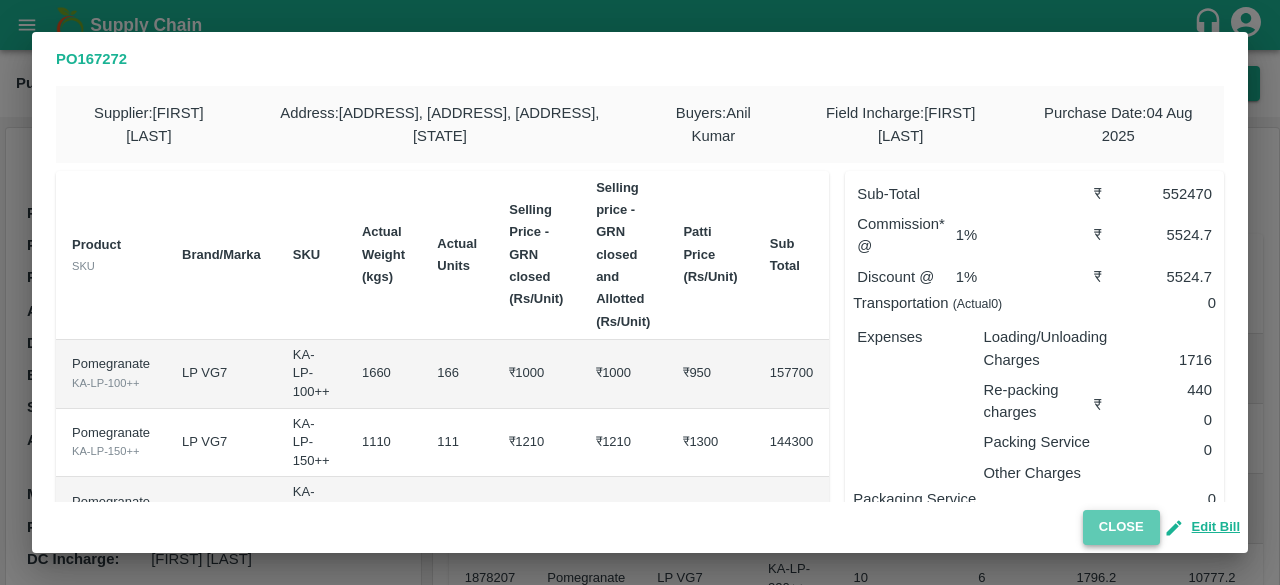 click on "Close" at bounding box center (1121, 527) 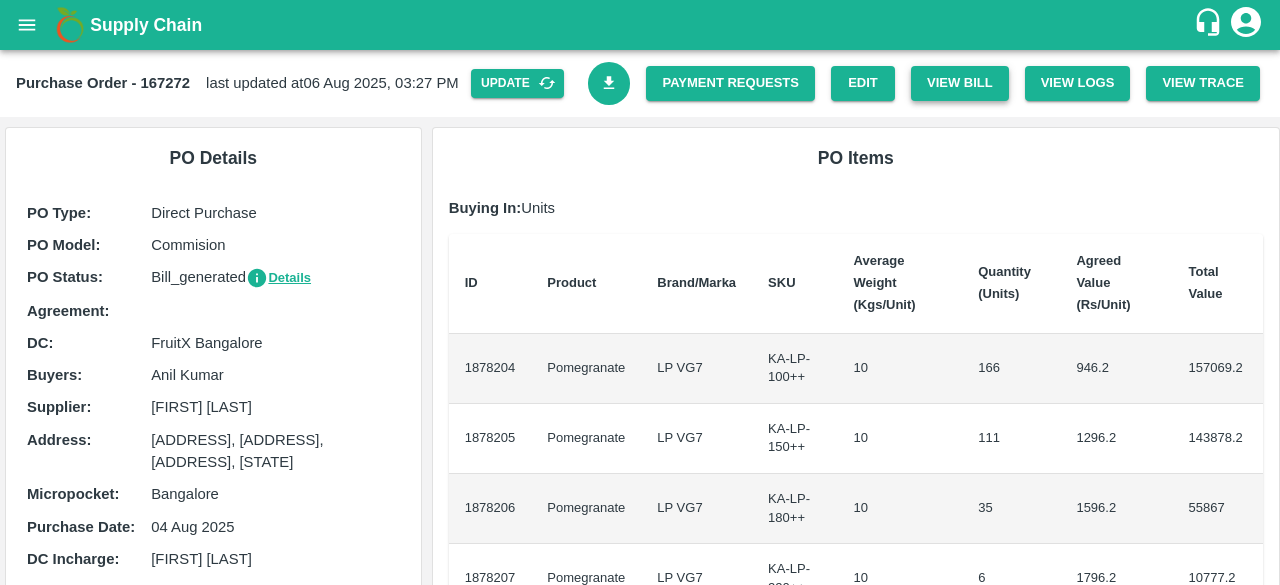 click on "View Bill" at bounding box center (960, 83) 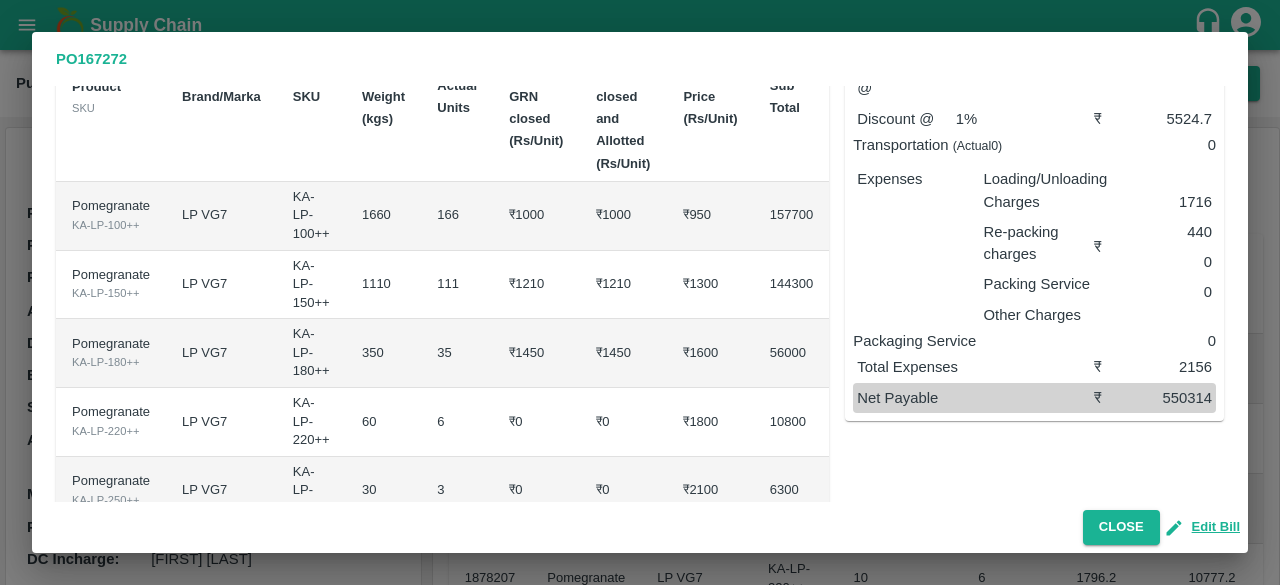 scroll, scrollTop: 200, scrollLeft: 0, axis: vertical 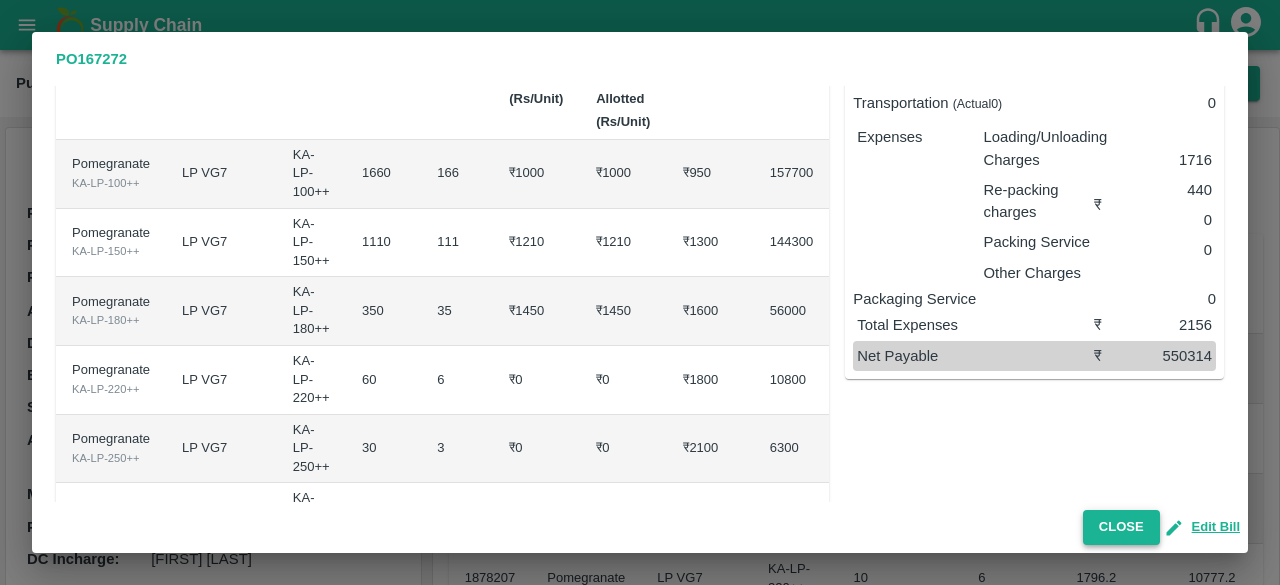 click on "Close" at bounding box center [1121, 527] 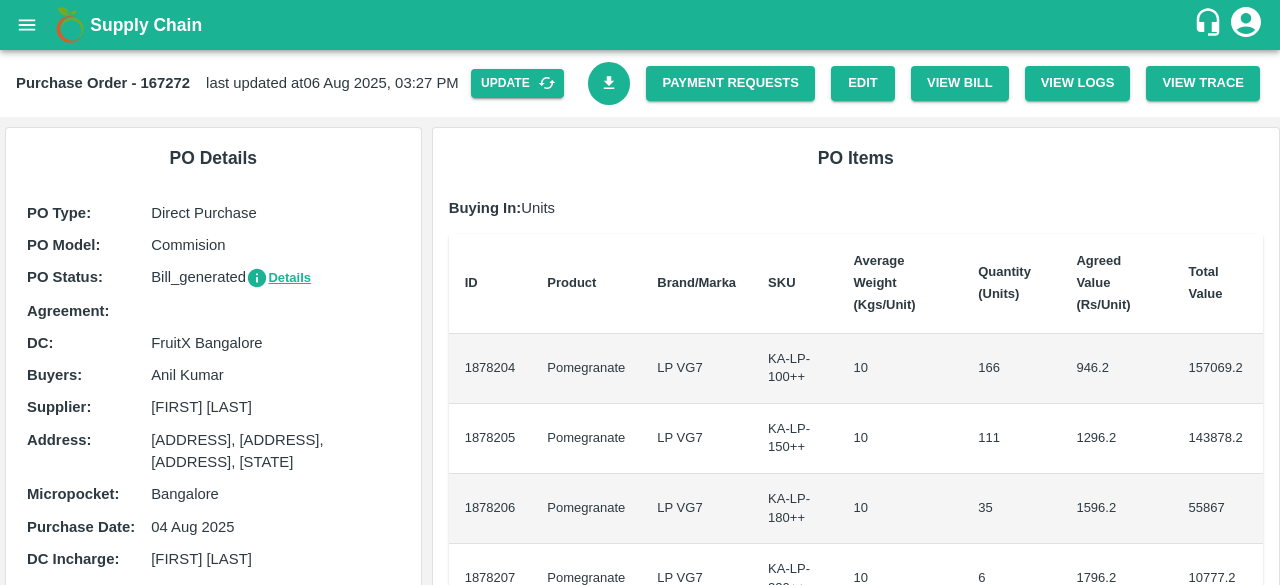 click at bounding box center (609, 83) 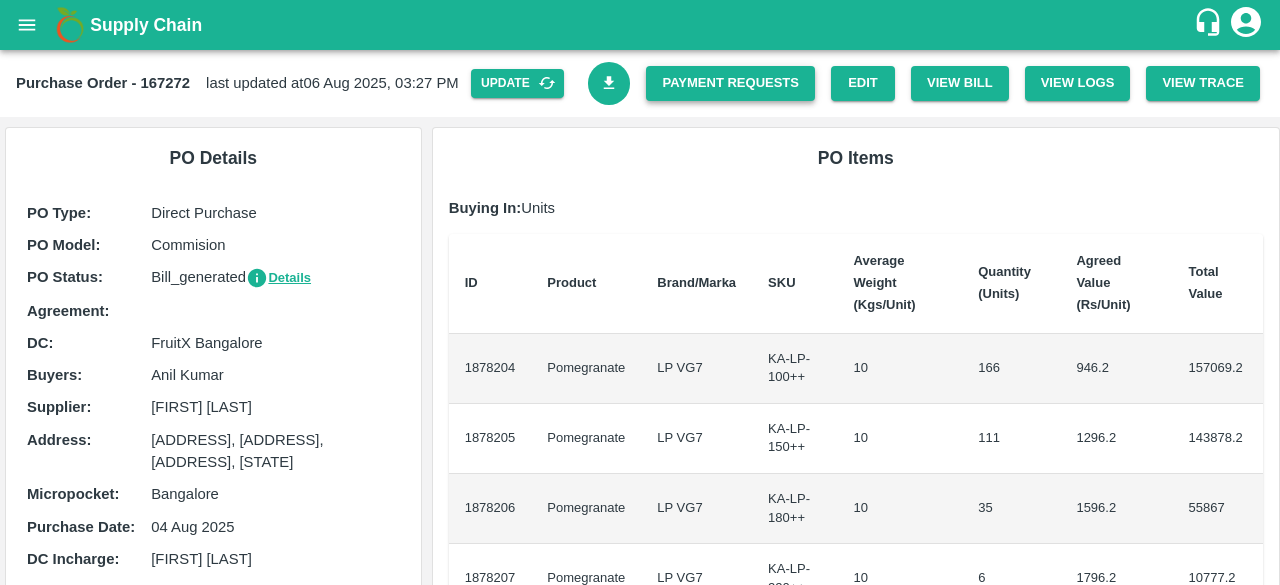 click on "Payment Requests" at bounding box center (730, 83) 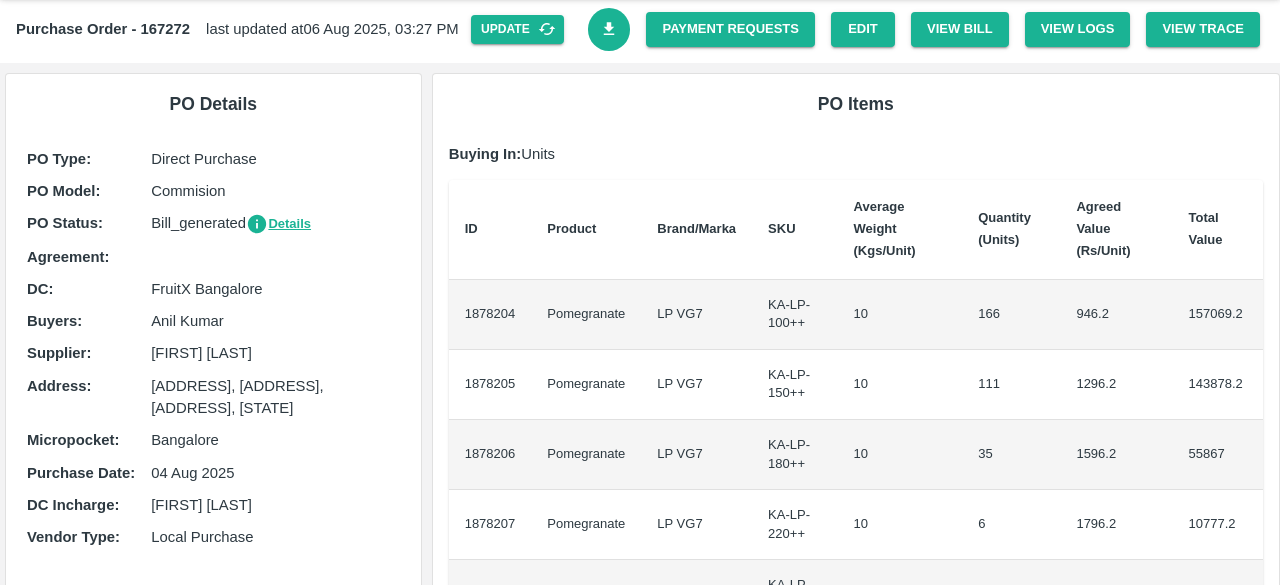 scroll, scrollTop: 0, scrollLeft: 0, axis: both 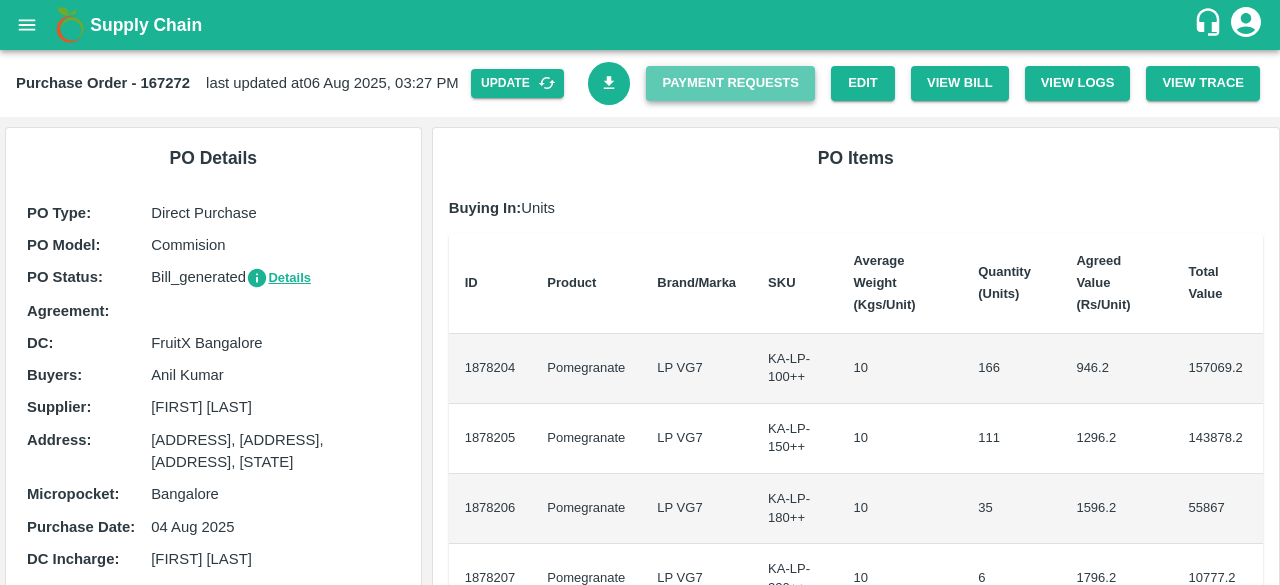 click on "Payment Requests" at bounding box center (730, 83) 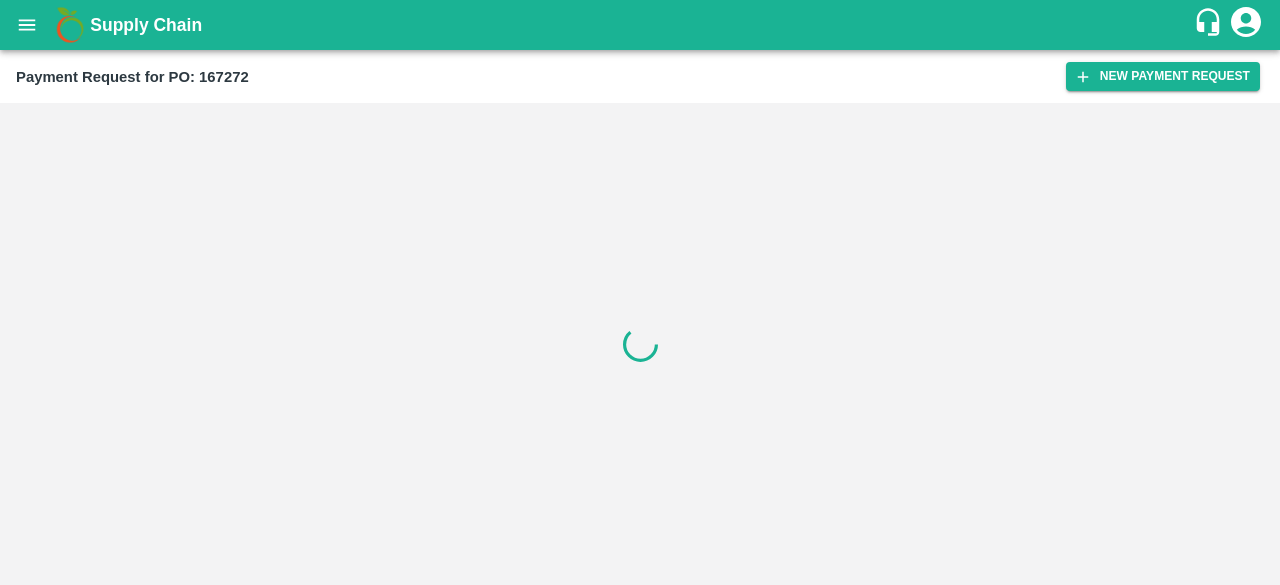 scroll, scrollTop: 0, scrollLeft: 0, axis: both 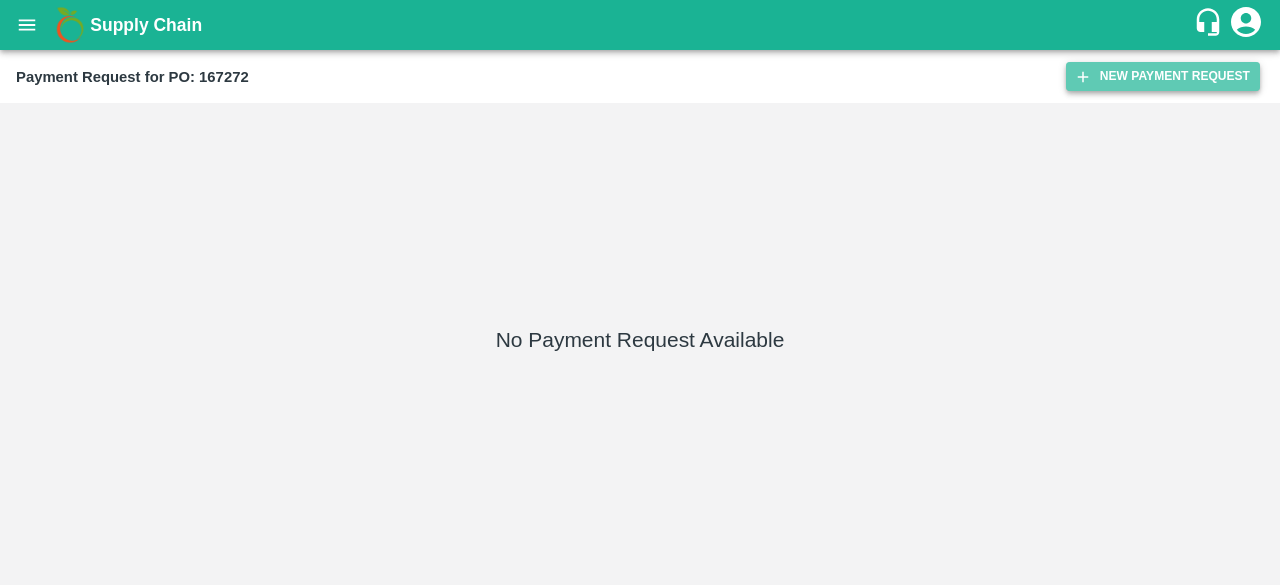 click on "New Payment Request" at bounding box center [1163, 76] 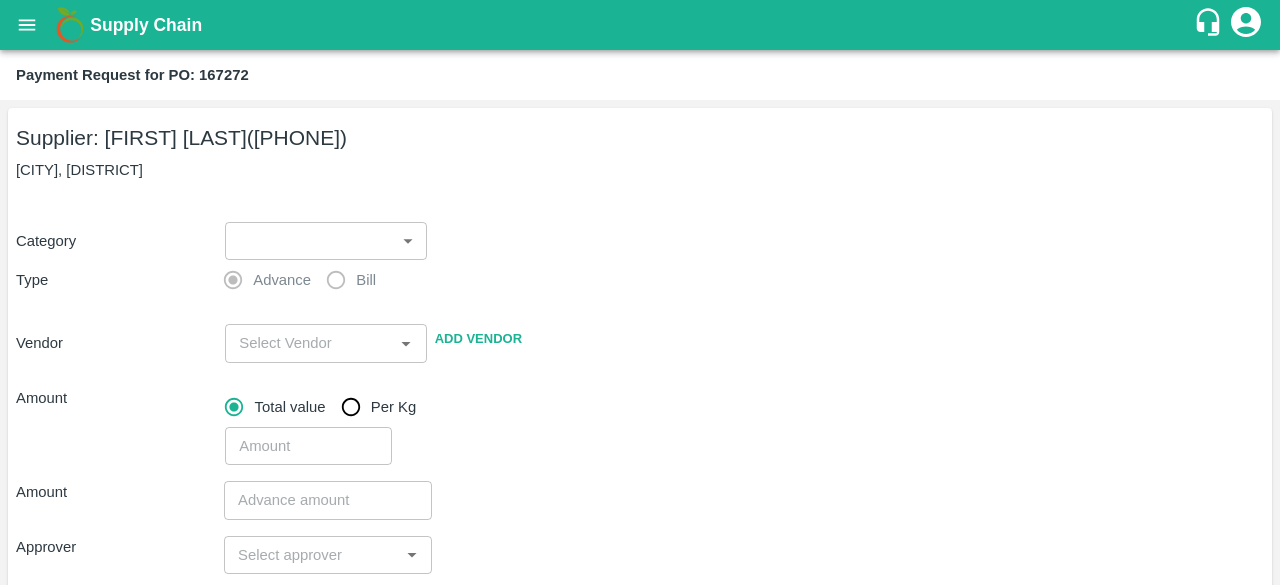 click on "Supply Chain Payment Request for PO: 167272 Supplier:    DODDAIAH RANGANATHA  (8095633395) Hiriyur, Chitradurga Category ​ ​ Type Advance Bill Vendor ​ Add Vendor Amount Total value Per Kg ​ Amount ​ Approver ​ Due Date ​  Priority  Low  High Comment x ​ Attach bill Cancel Save FXD LMD DC Direct Customer FruitX Bangalore FruitX Delhi FruitX Parala Mandi FruitX Narkanda Mandi 2025 Anil Kumar Logout" at bounding box center (640, 292) 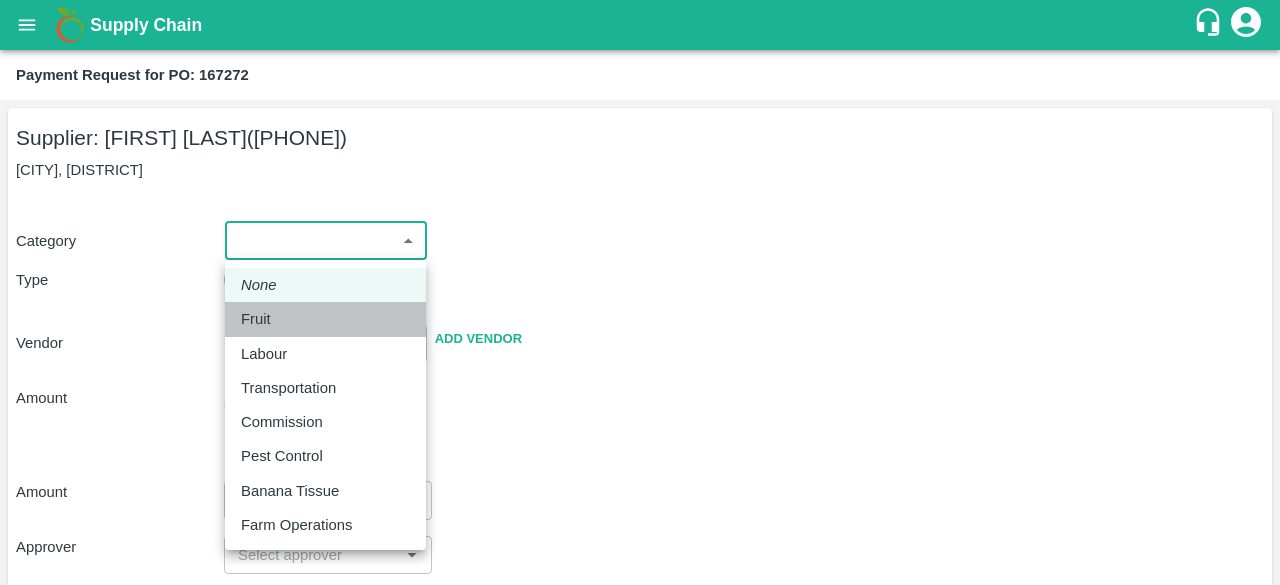 click on "Fruit" at bounding box center (325, 319) 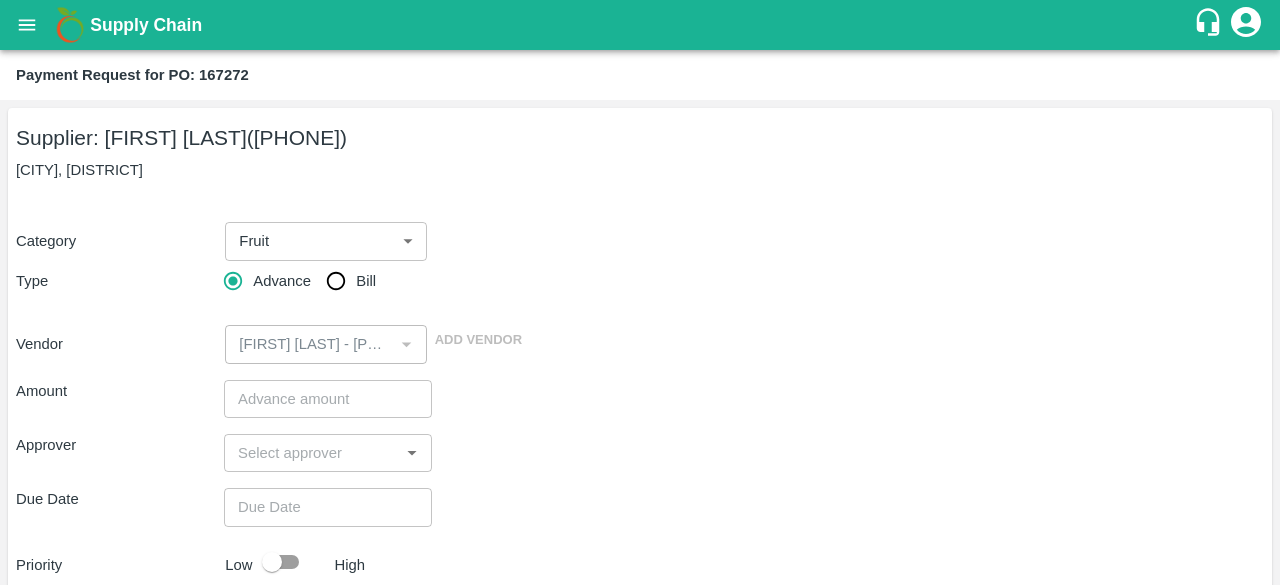 click on "Bill" at bounding box center [336, 281] 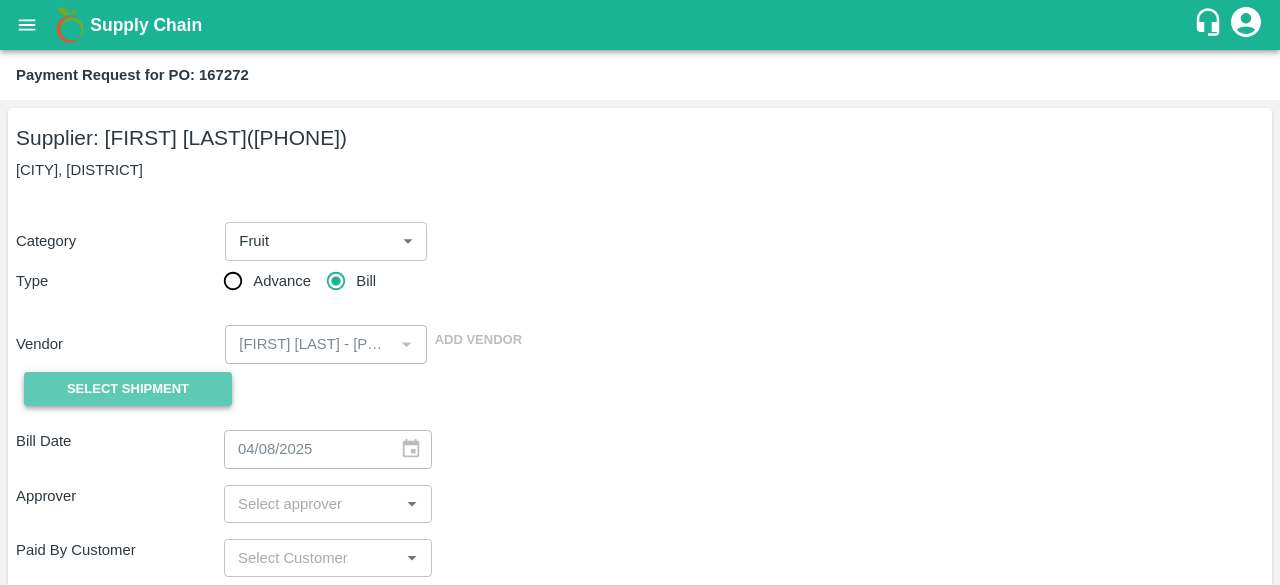 click on "Select Shipment" at bounding box center (128, 389) 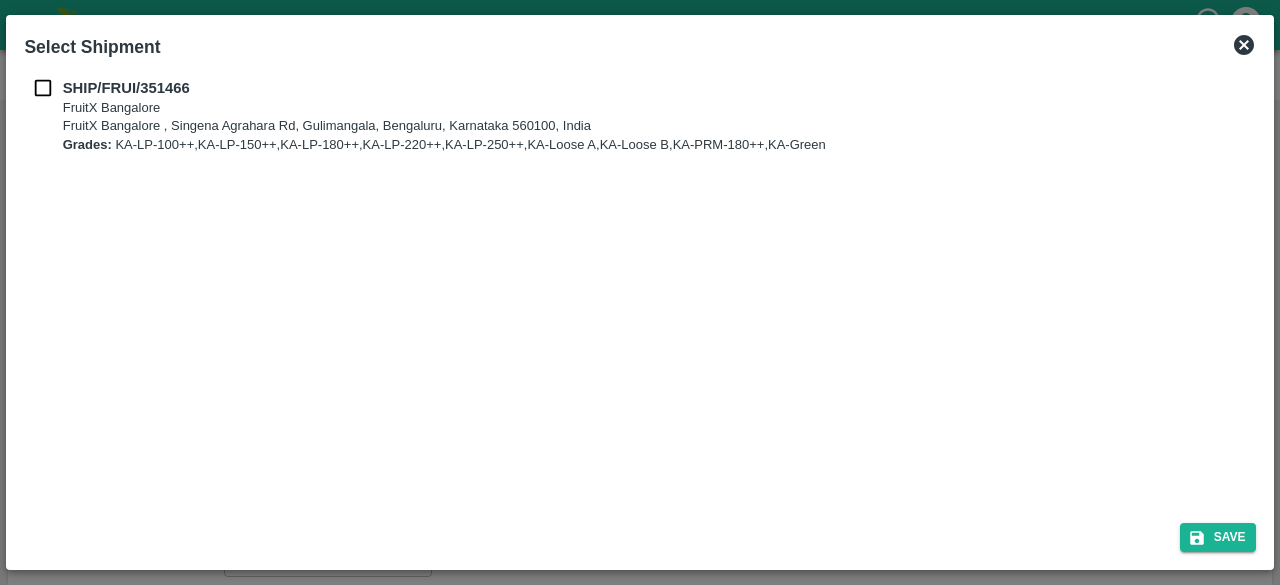 click at bounding box center (43, 88) 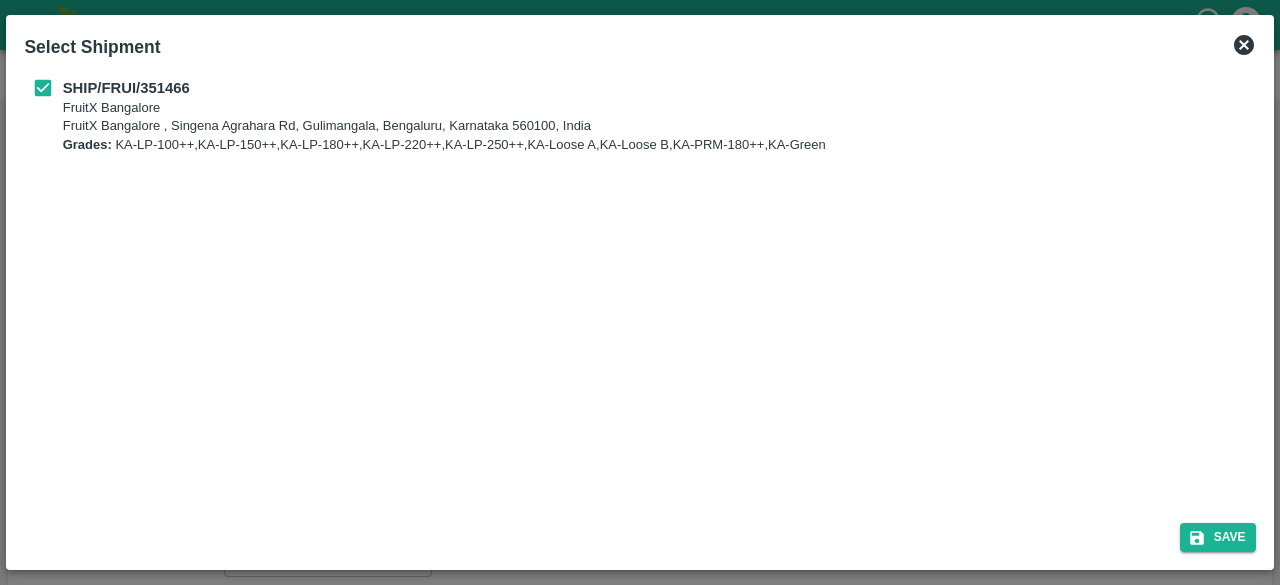 click 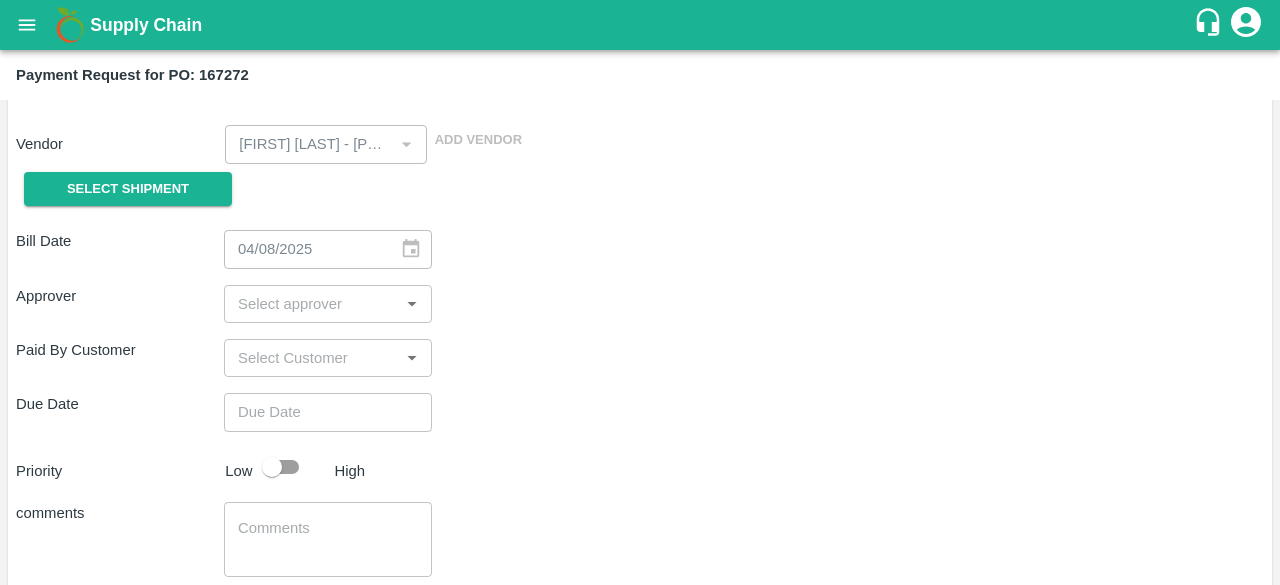 scroll, scrollTop: 0, scrollLeft: 0, axis: both 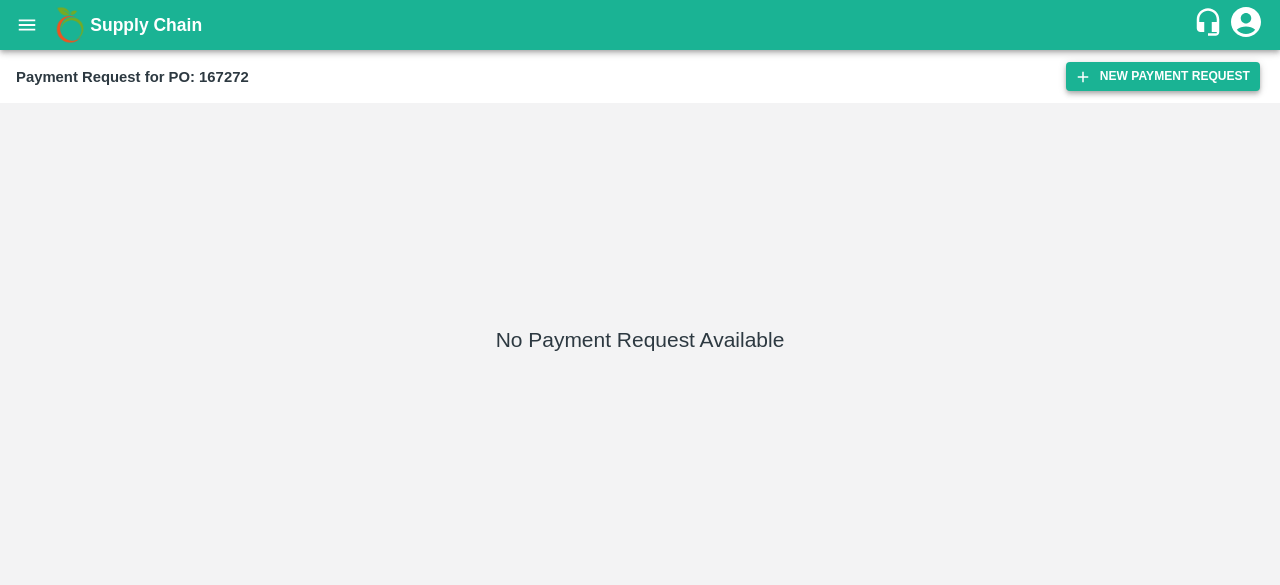 click on "New Payment Request" at bounding box center (1163, 76) 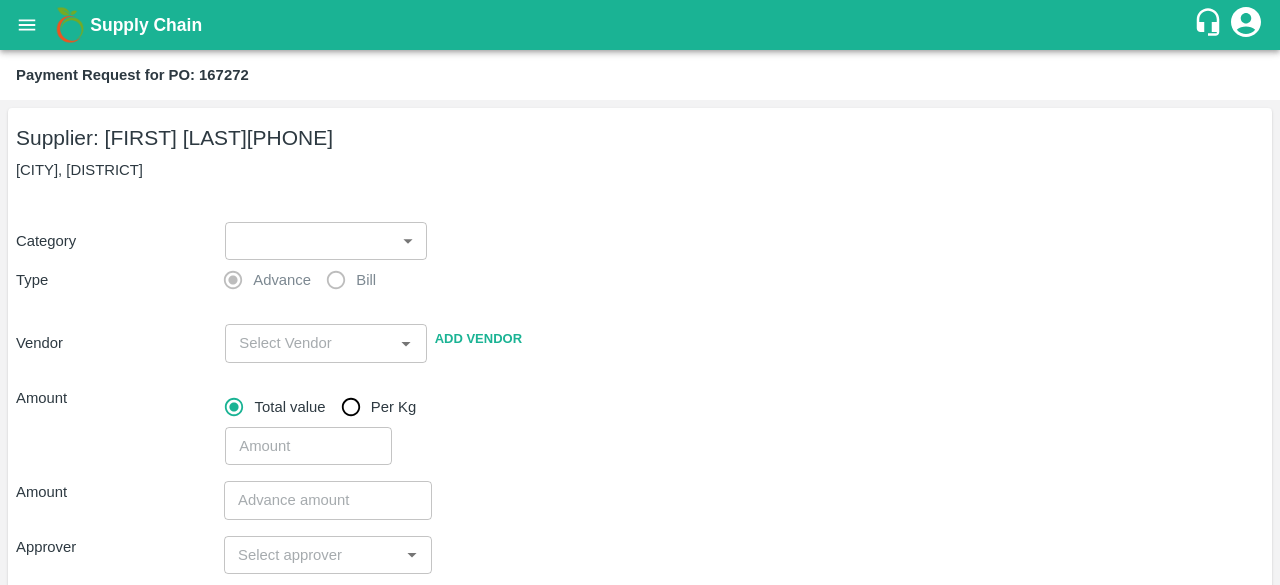 click on "Supply Chain Payment Request for PO: [NUMBER] Supplier:    [FIRST] [LAST]  ([PHONE]) [CITY], [DISTRICT] Category ​ ​ Type Advance Bill Vendor ​ Add Vendor Amount Total value Per Kg ​ Amount ​ Approver ​ Due Date ​  Priority  Low  High Comment x ​ Attach bill Cancel Save FXD LMD DC Direct Customer FruitX Bangalore FruitX Delhi FruitX Parala Mandi FruitX Narkanda Mandi [YEAR] [FIRST] Logout" at bounding box center (640, 292) 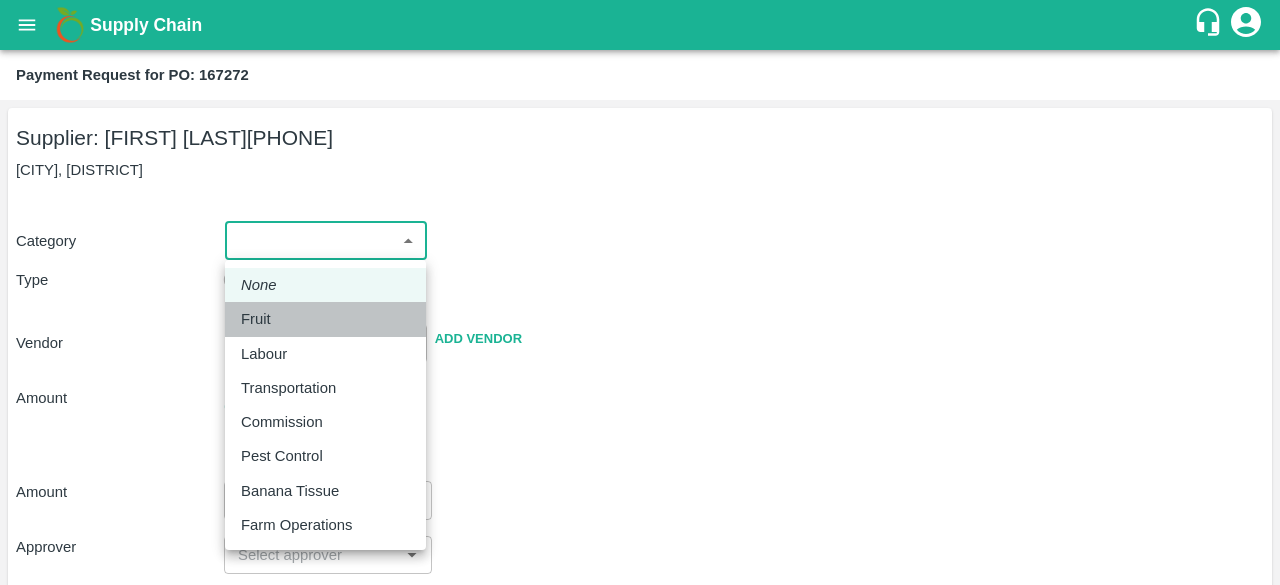 click on "Fruit" at bounding box center (325, 319) 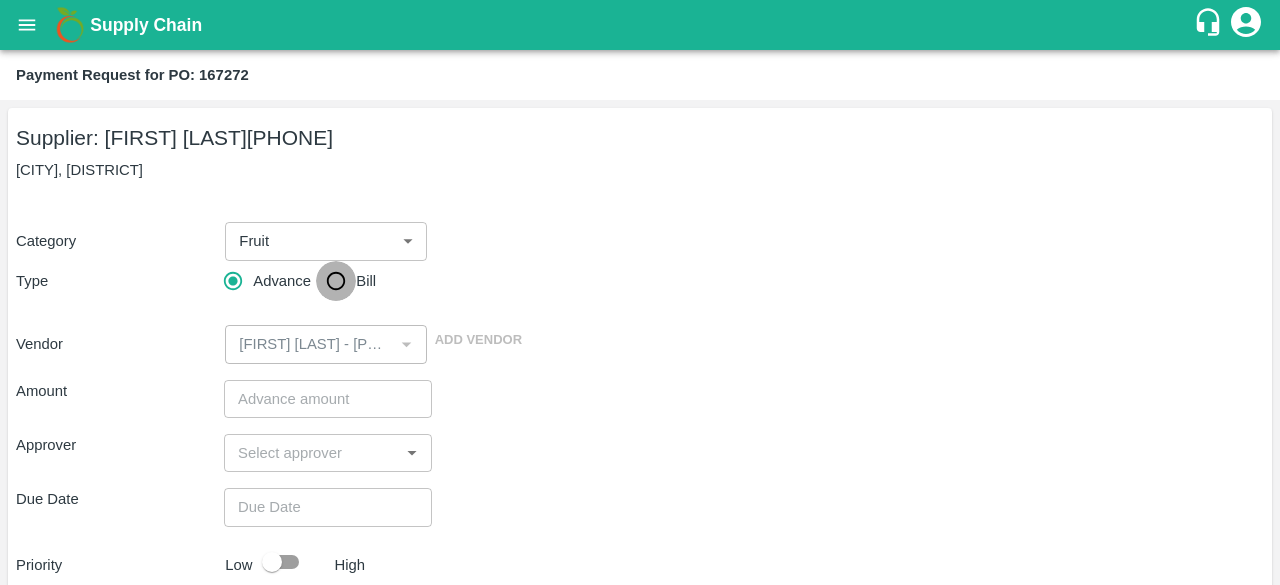 click on "Bill" at bounding box center (336, 281) 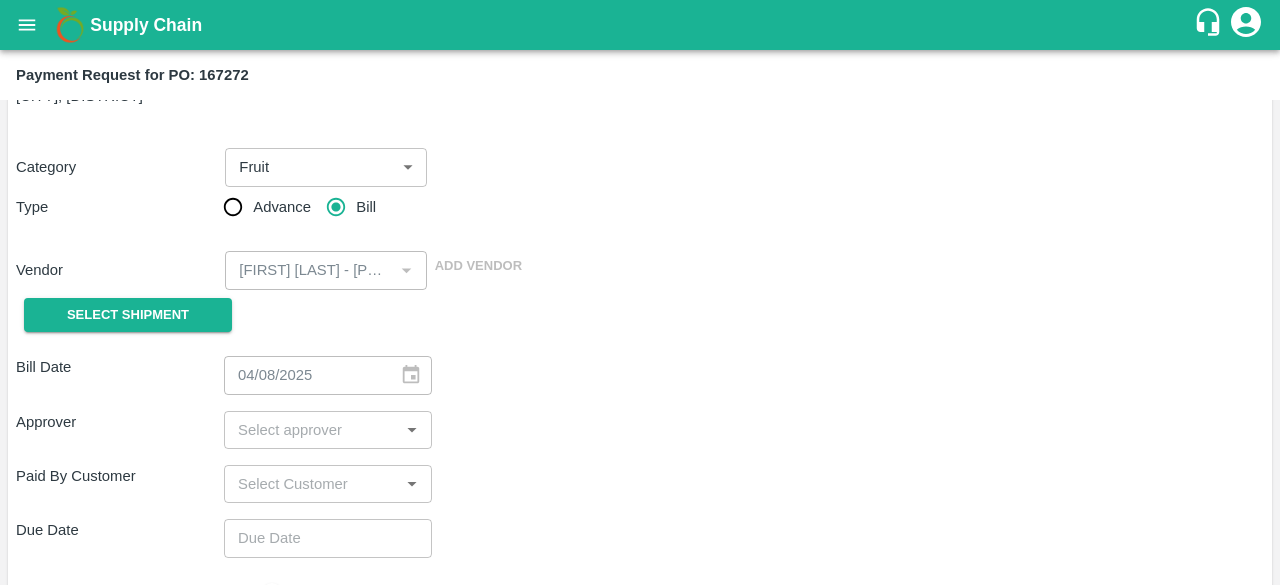 scroll, scrollTop: 100, scrollLeft: 0, axis: vertical 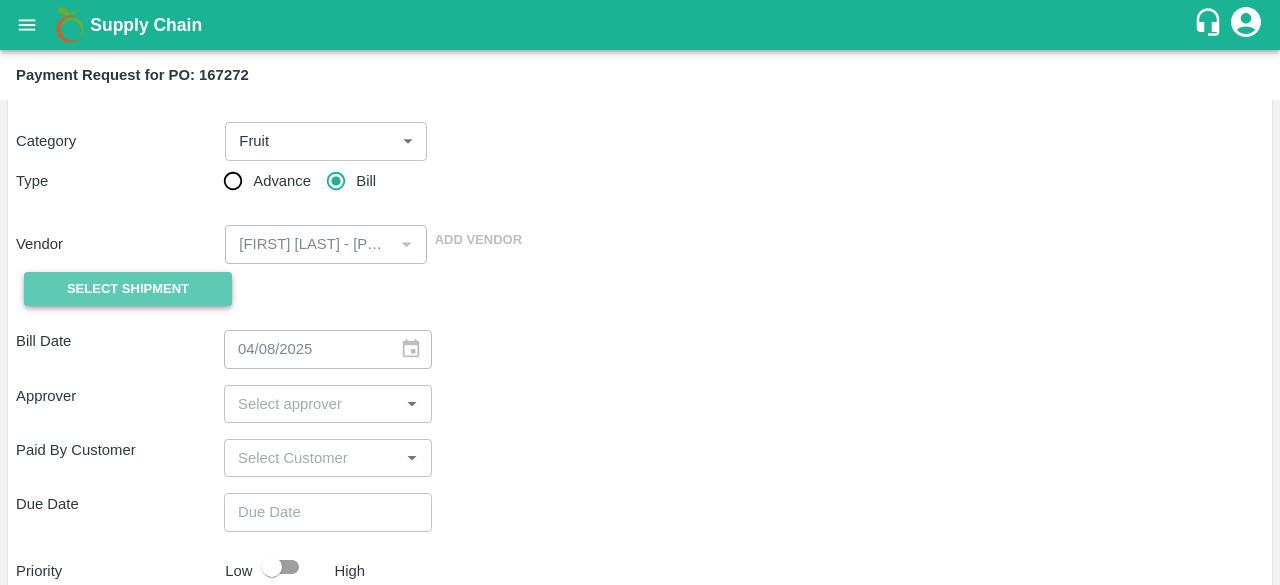 click on "Select Shipment" at bounding box center [128, 289] 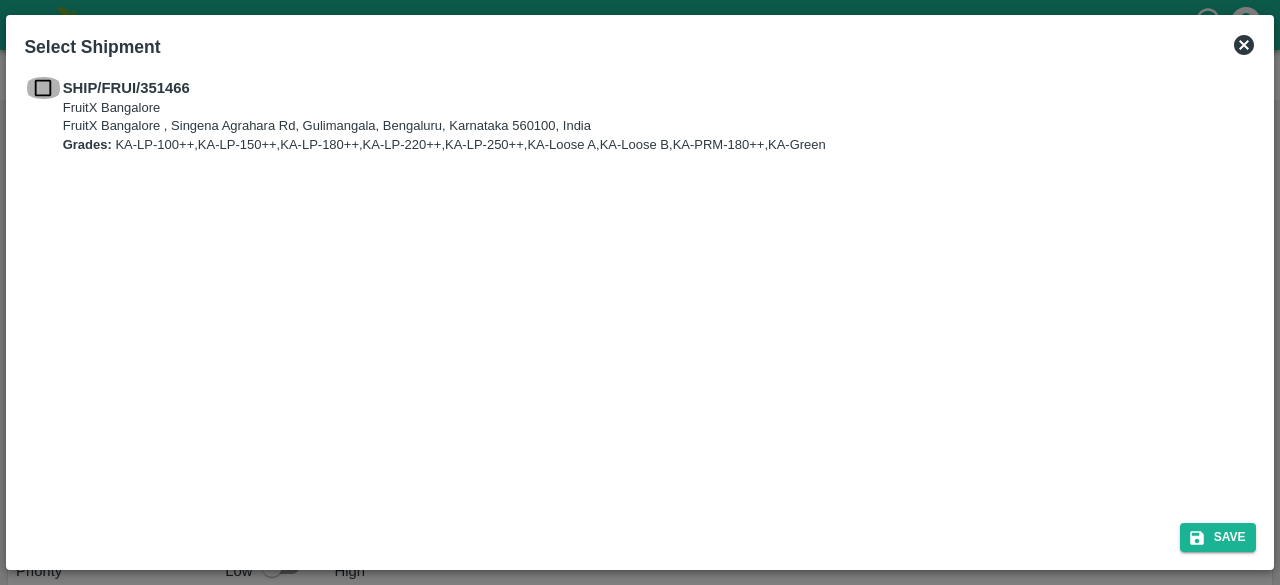 click at bounding box center [43, 88] 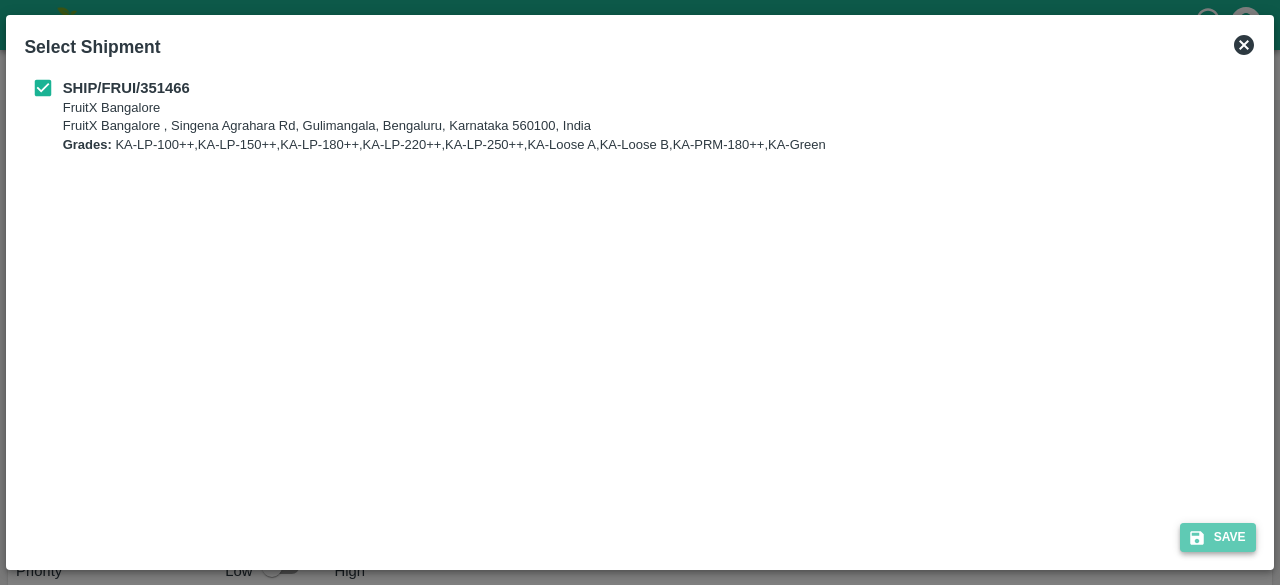 click on "Save" at bounding box center (1218, 537) 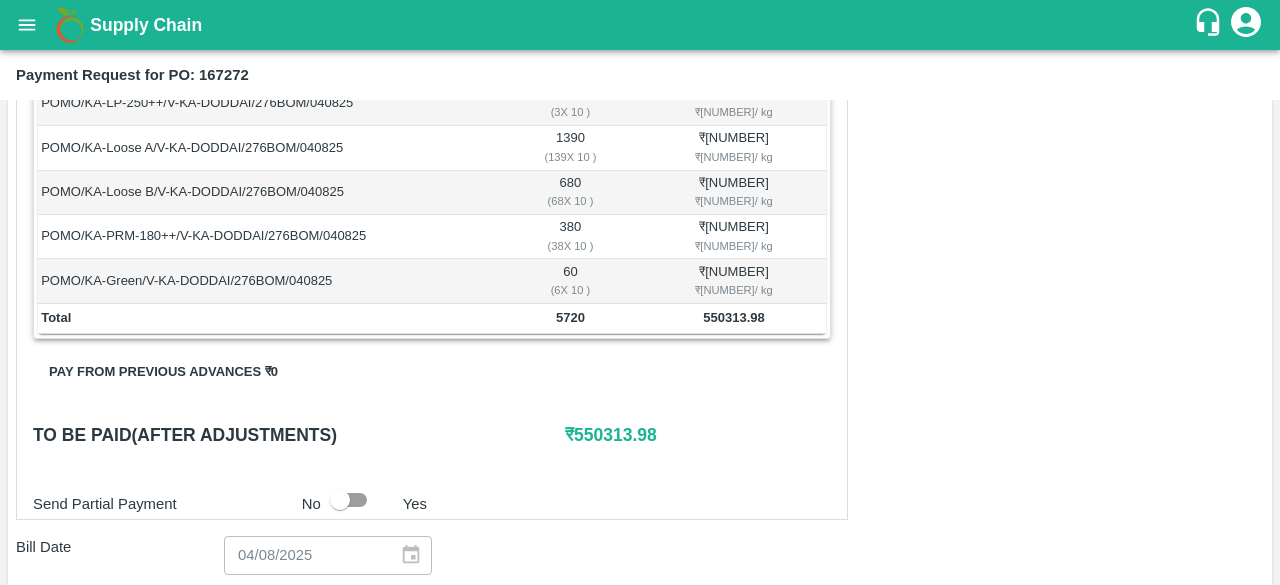 scroll, scrollTop: 800, scrollLeft: 0, axis: vertical 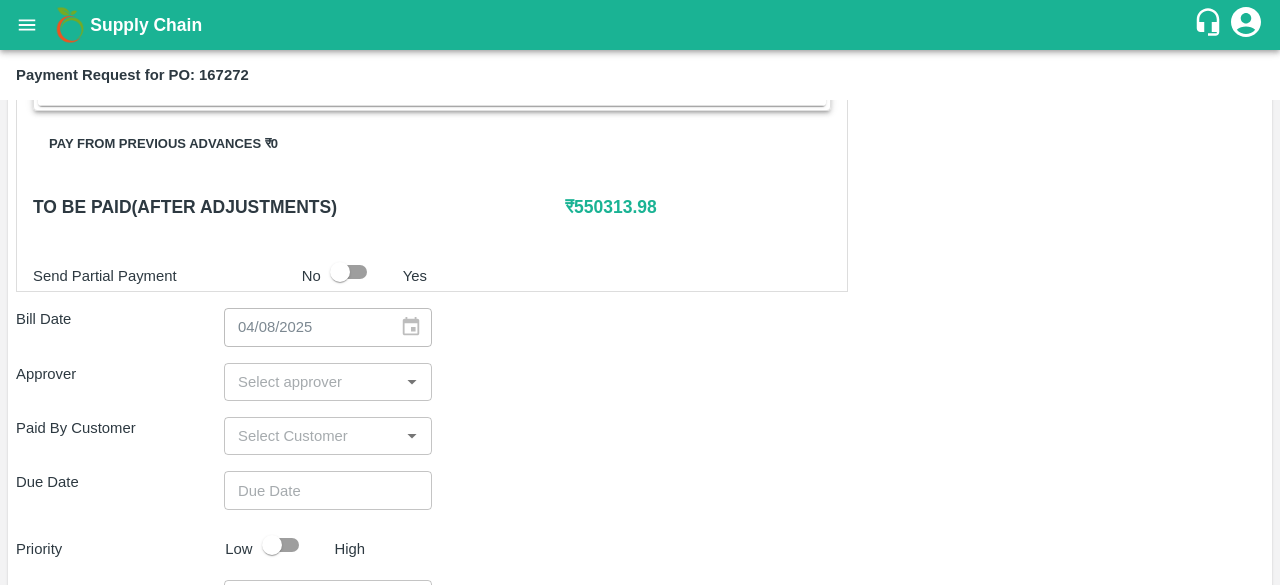 click at bounding box center [311, 382] 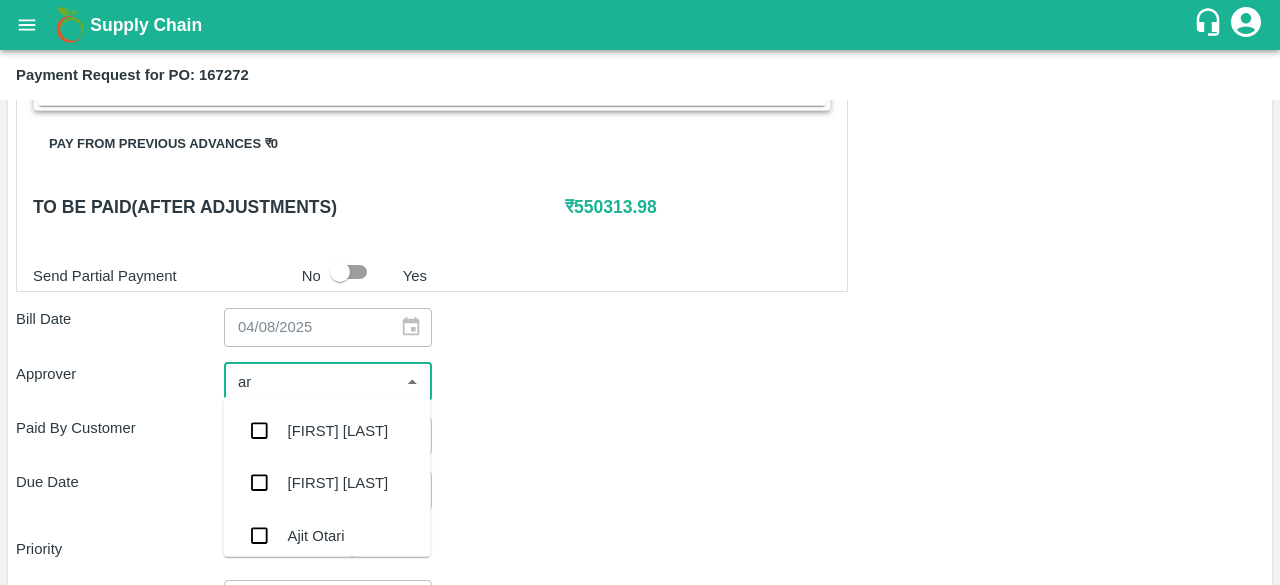 type on "ara" 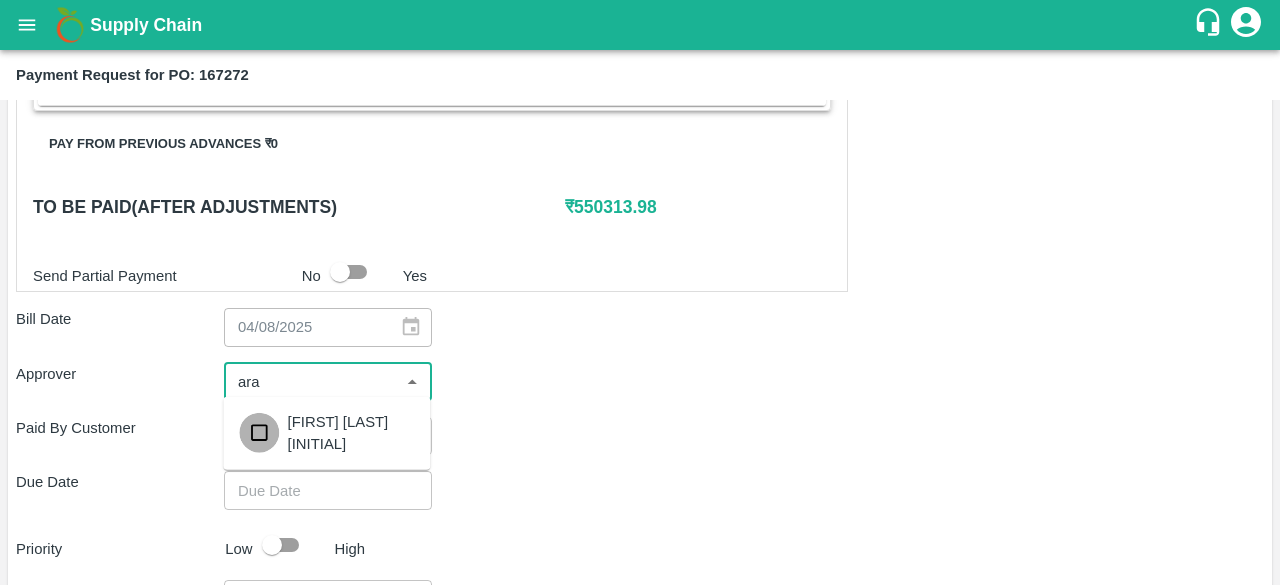 click at bounding box center [259, 433] 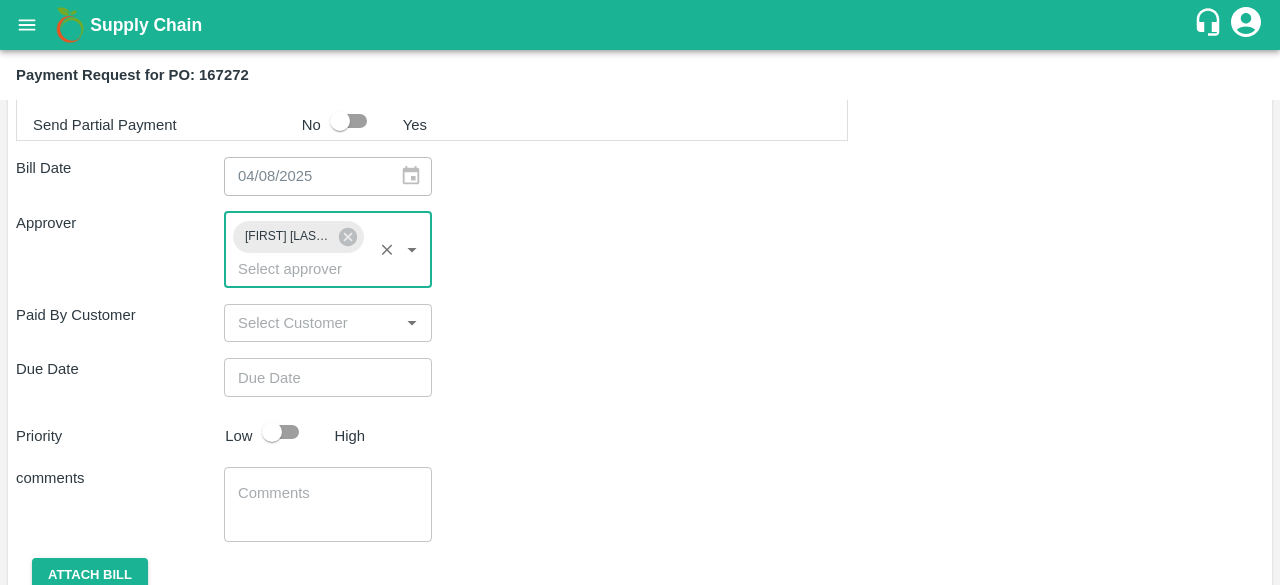 scroll, scrollTop: 1000, scrollLeft: 0, axis: vertical 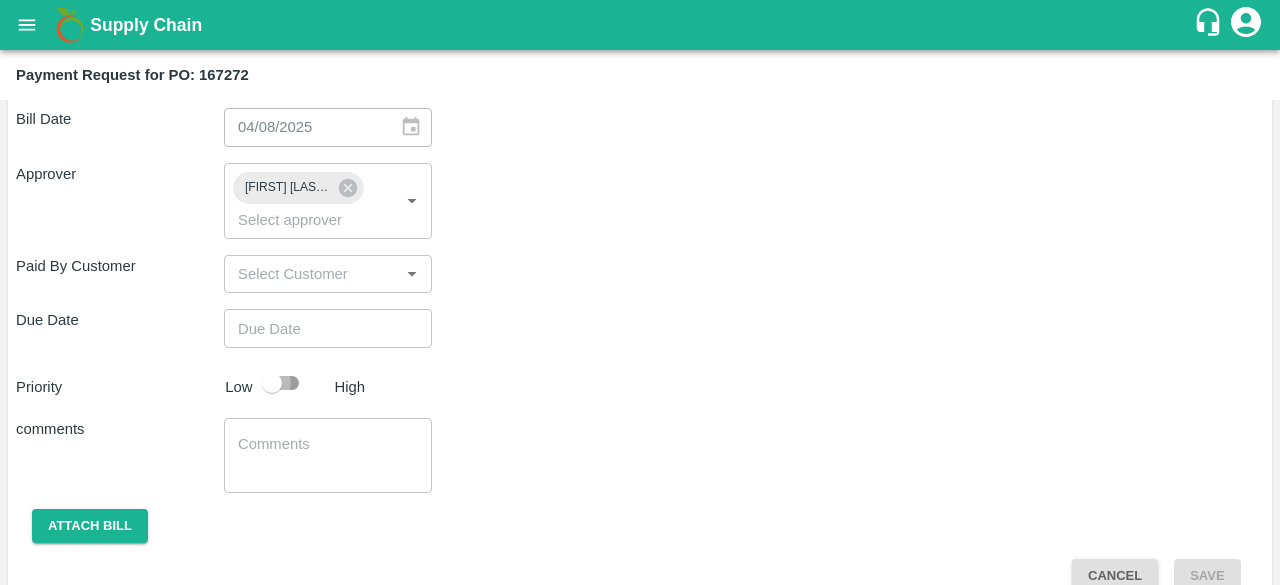 click at bounding box center (272, 383) 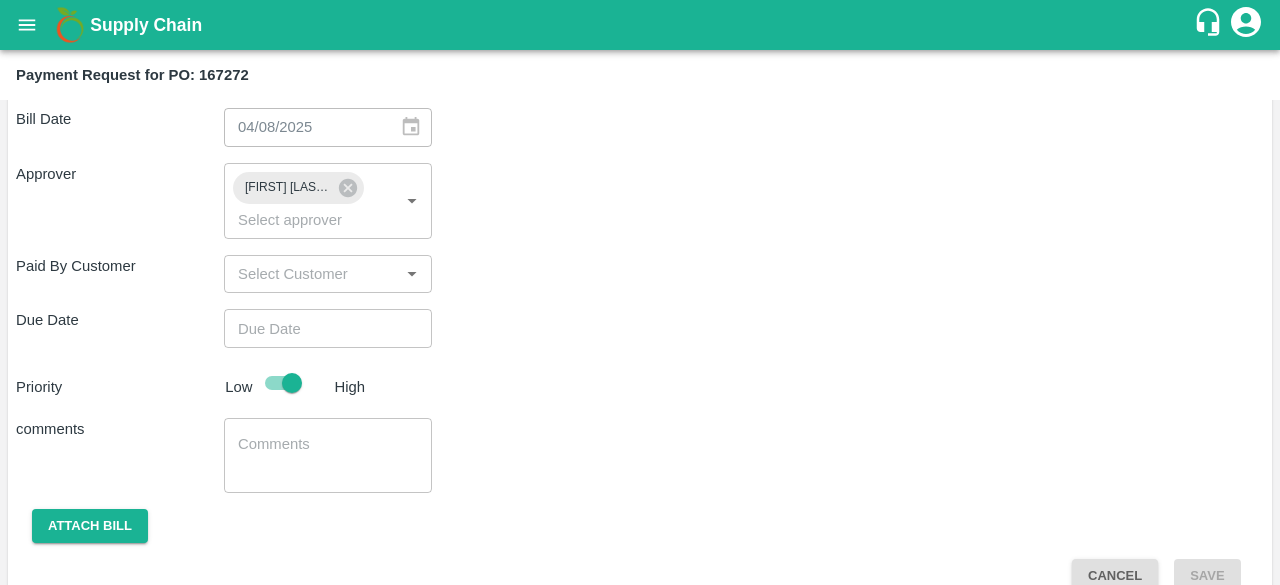 type on "DD/MM/YYYY hh:mm aa" 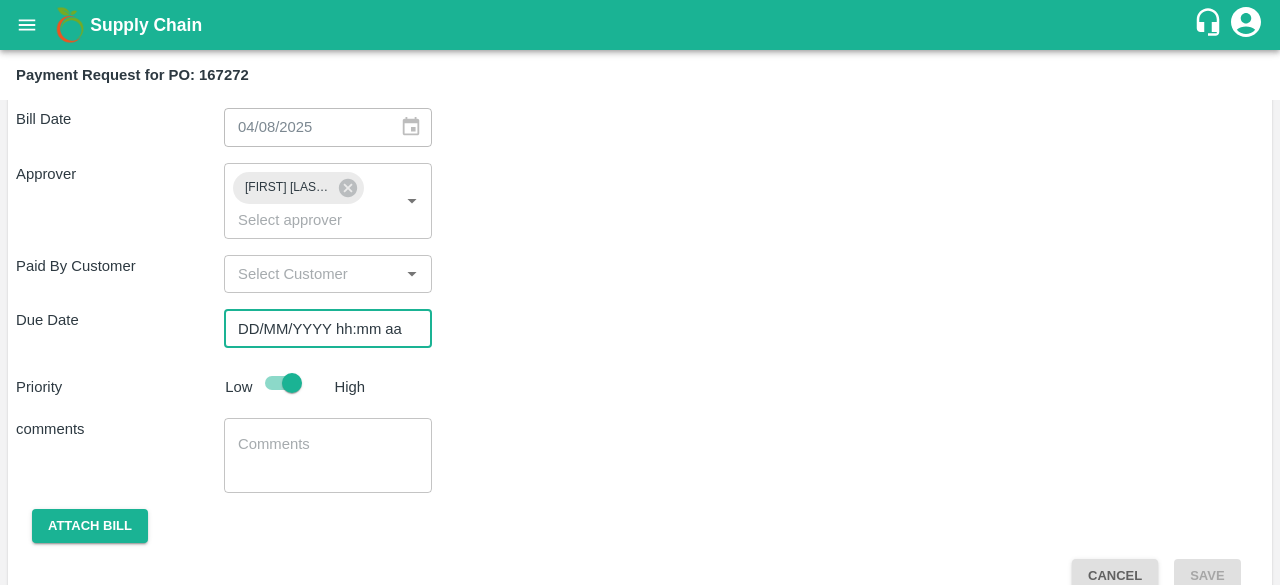 click on "DD/MM/YYYY hh:mm aa" at bounding box center (321, 328) 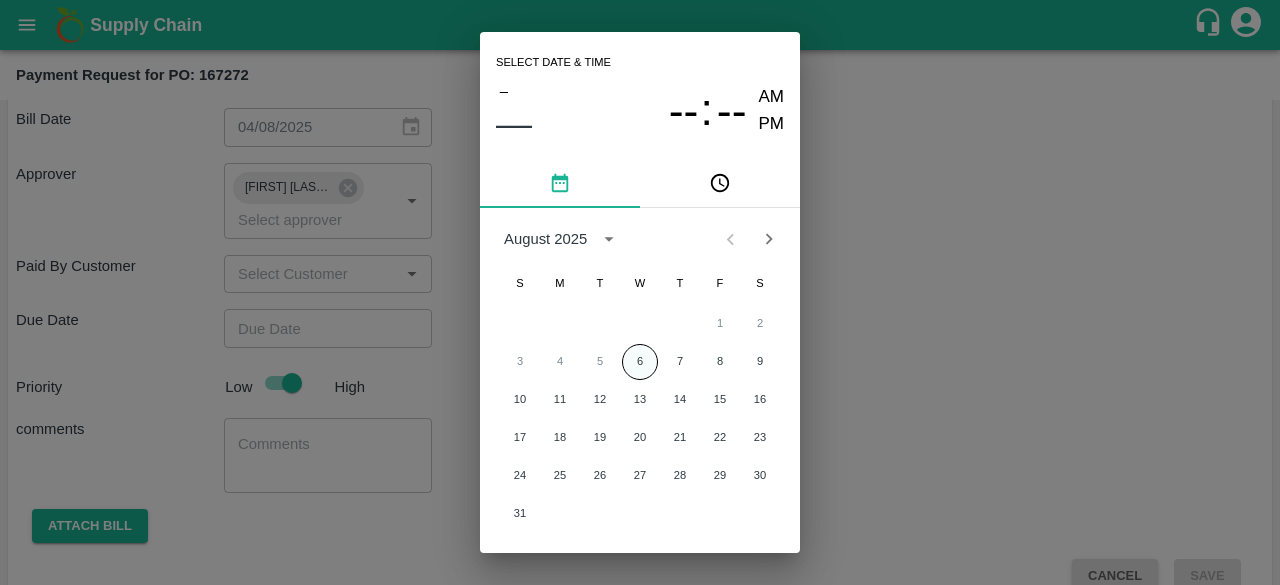 click on "6" at bounding box center (640, 362) 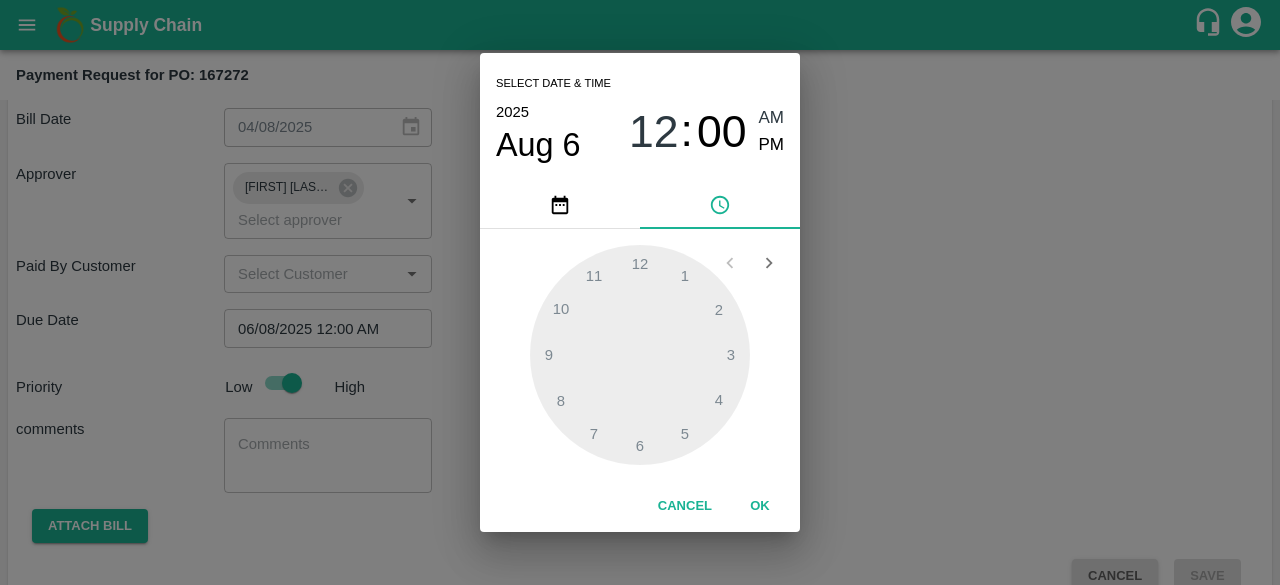 click on "OK" at bounding box center [760, 506] 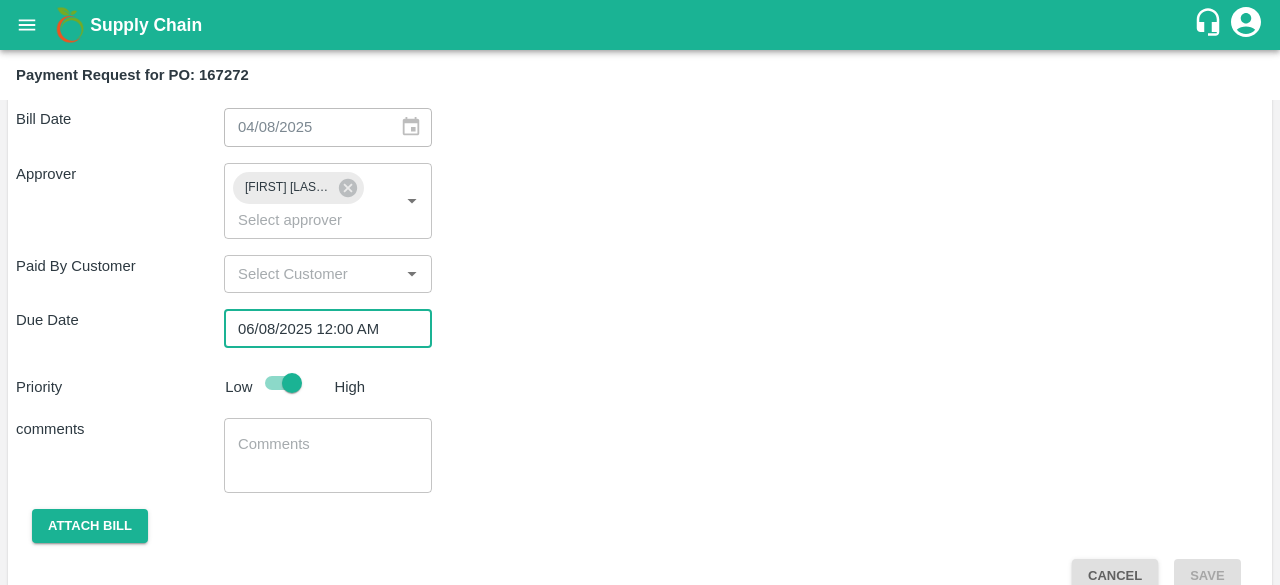 click on "x ​" at bounding box center [328, 455] 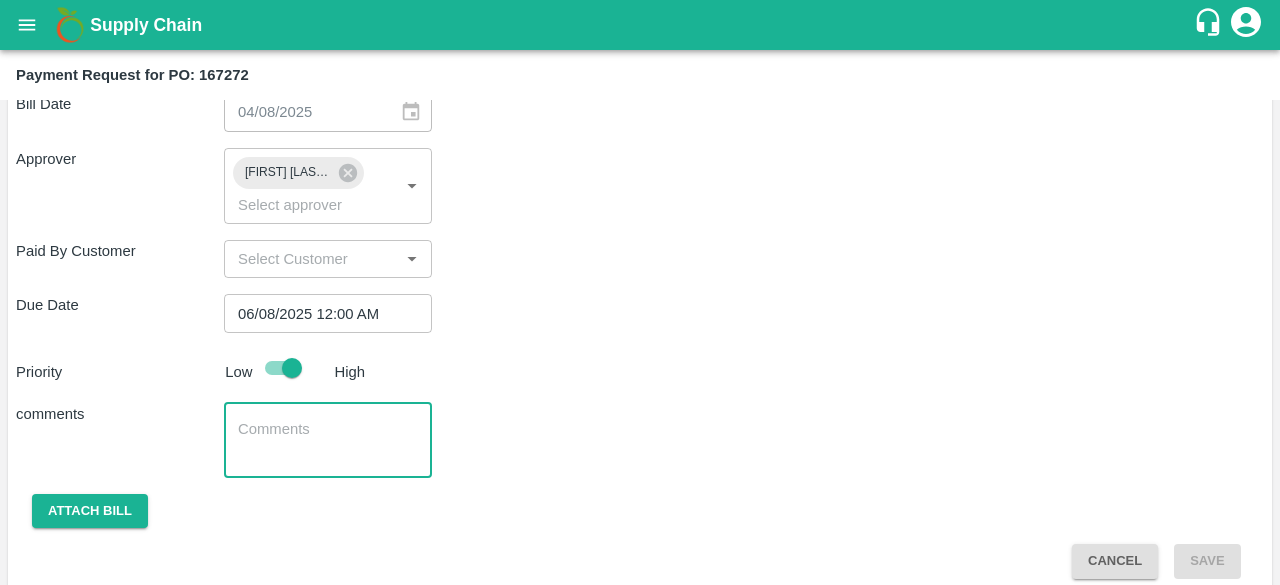 scroll, scrollTop: 1028, scrollLeft: 0, axis: vertical 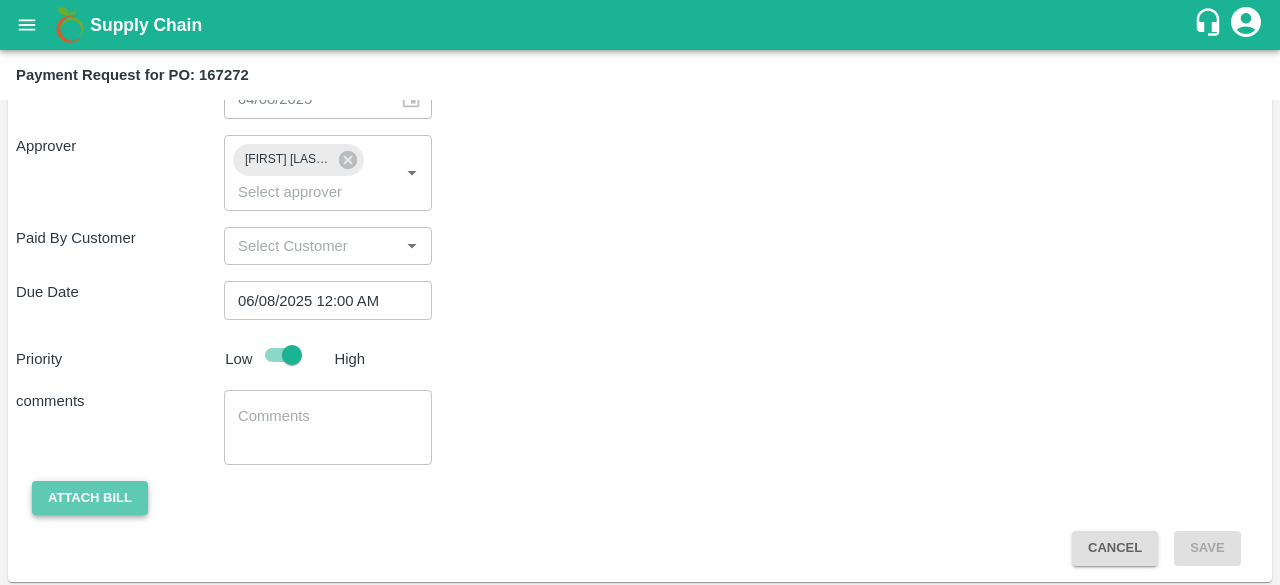 click on "Attach bill" at bounding box center (90, 498) 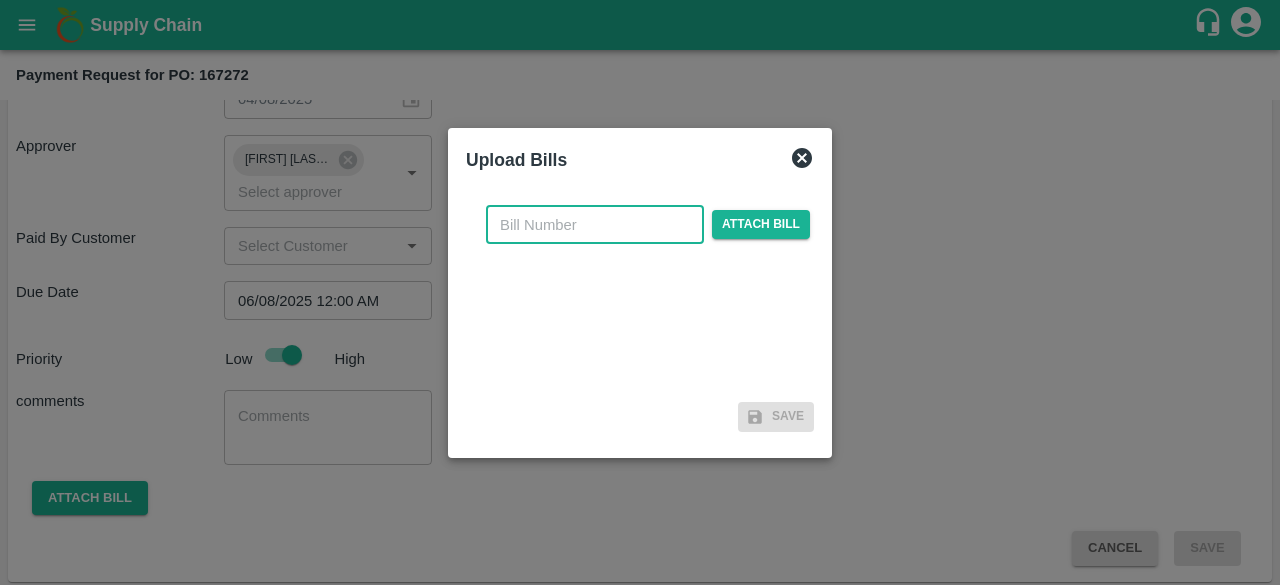 click at bounding box center (595, 225) 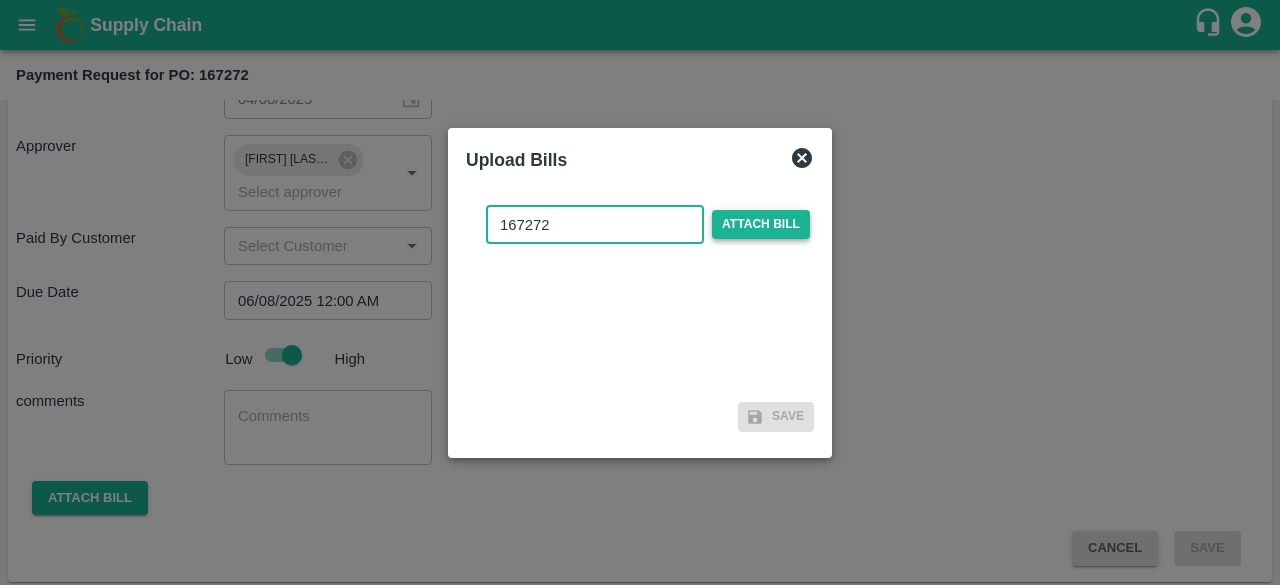 type on "167272" 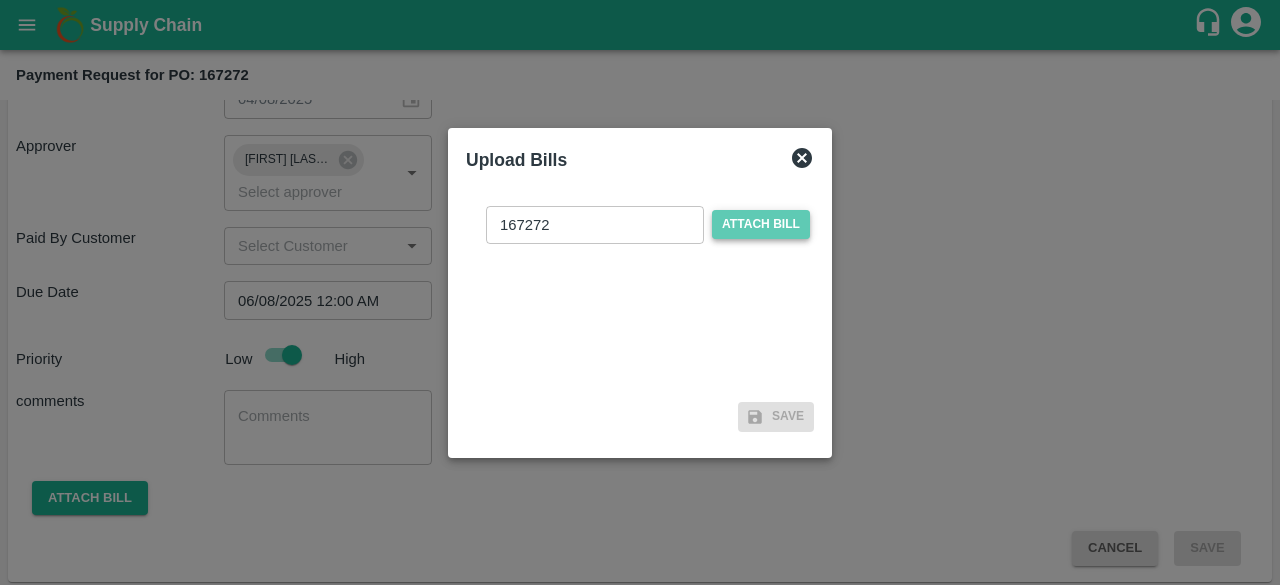 click on "Attach bill" at bounding box center [761, 224] 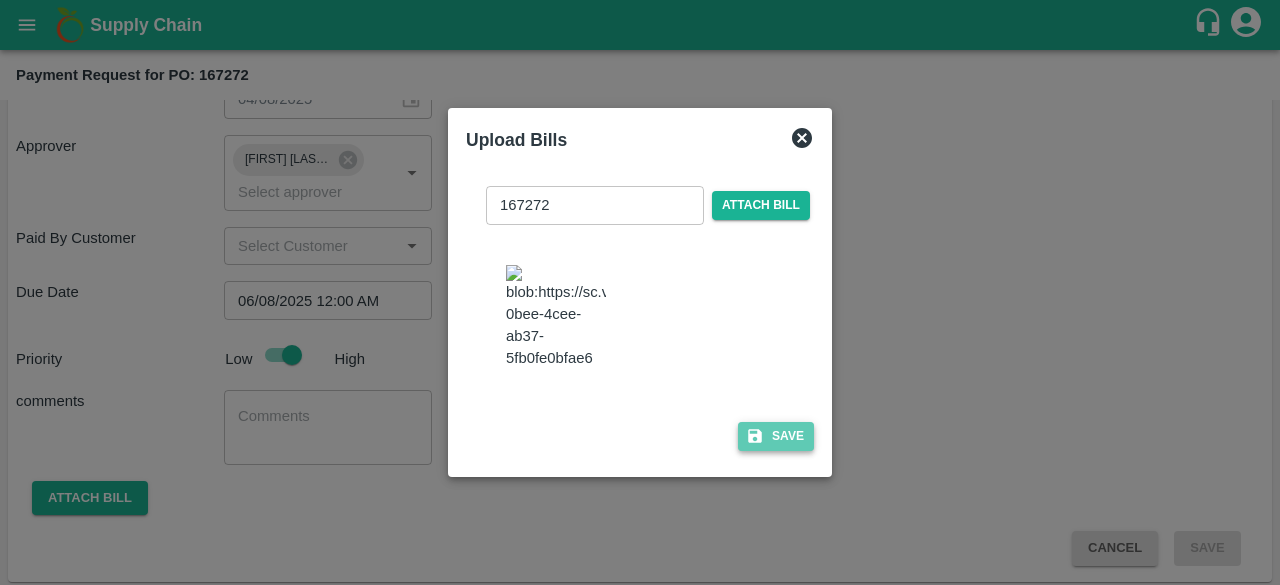 click on "Save" at bounding box center (776, 436) 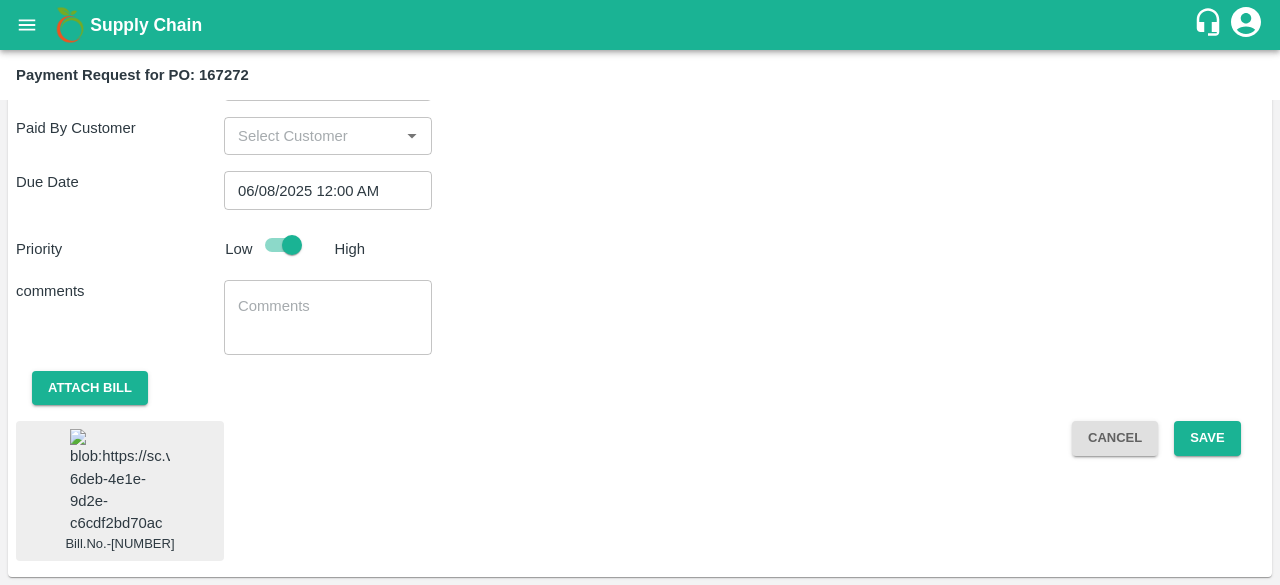 scroll, scrollTop: 1161, scrollLeft: 0, axis: vertical 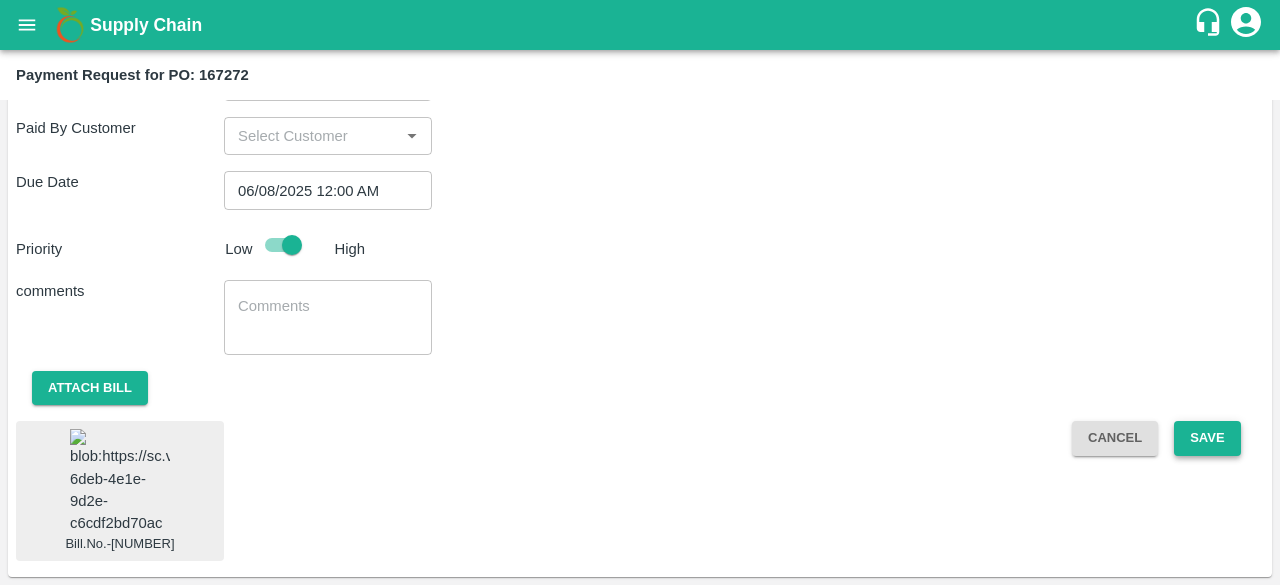 click on "Save" at bounding box center (1207, 438) 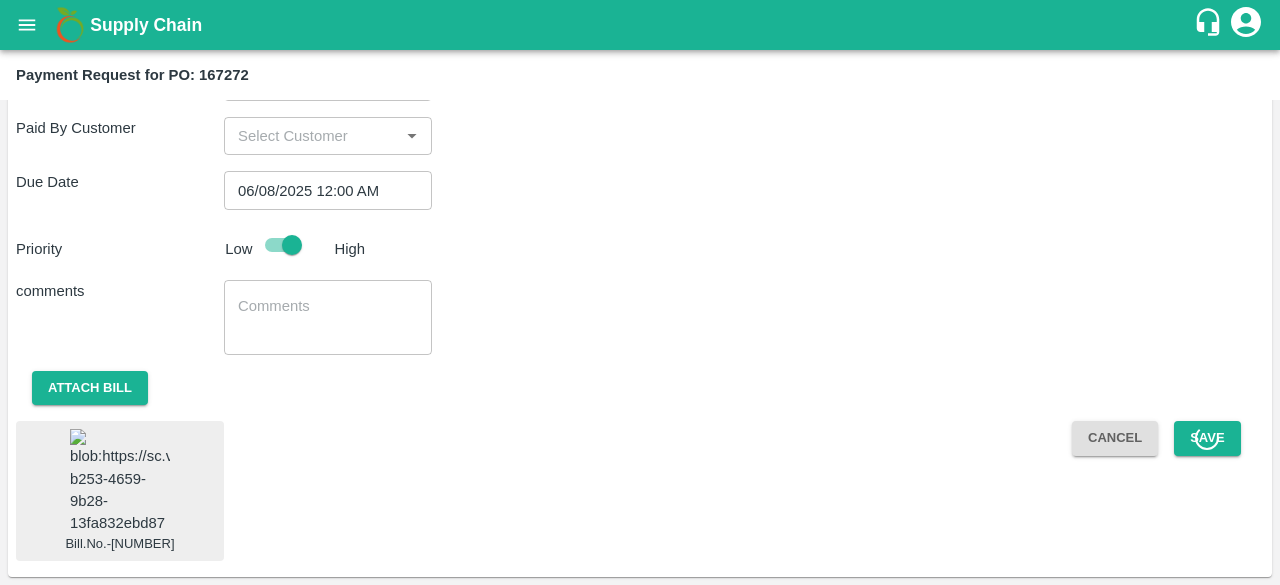 scroll, scrollTop: 861, scrollLeft: 0, axis: vertical 